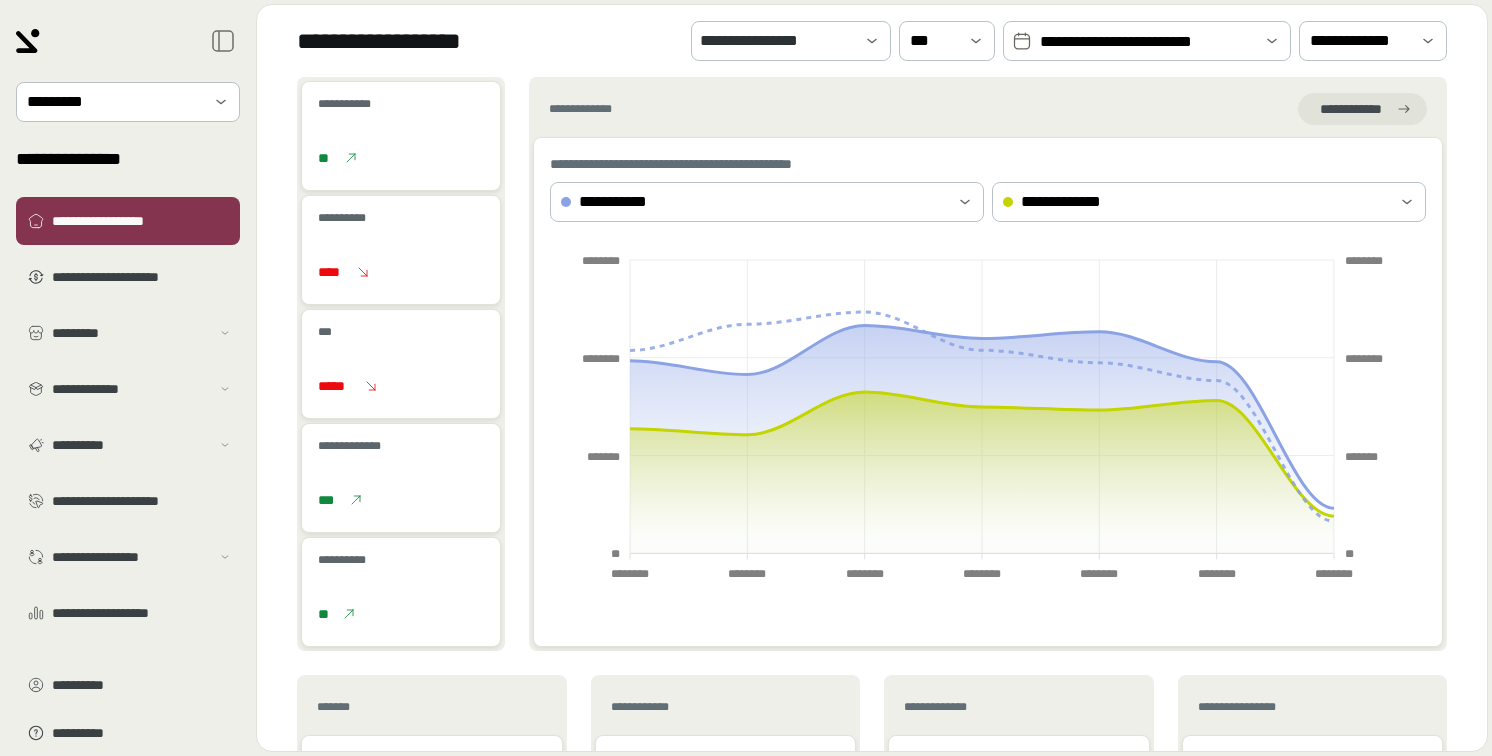 scroll, scrollTop: 0, scrollLeft: 0, axis: both 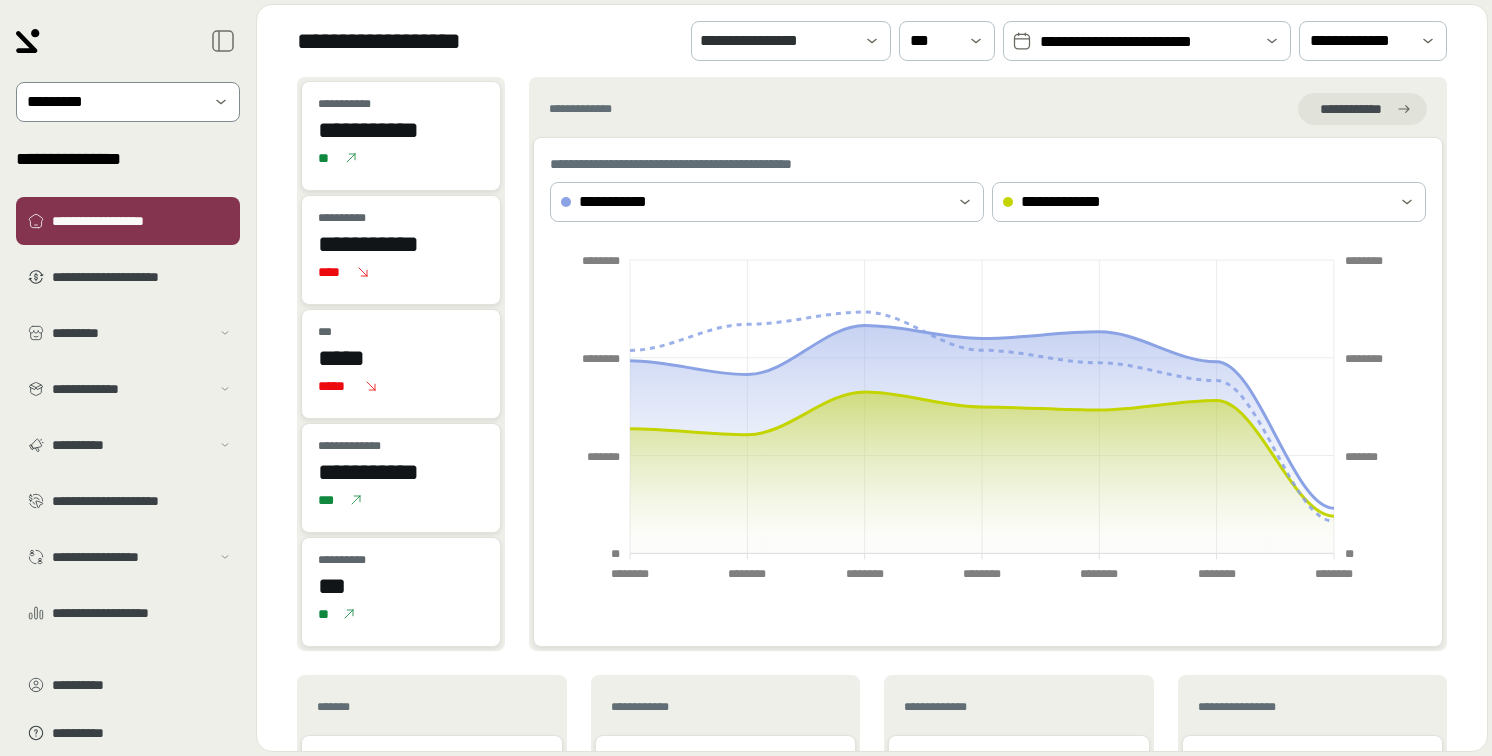 click on "*********" at bounding box center (114, 102) 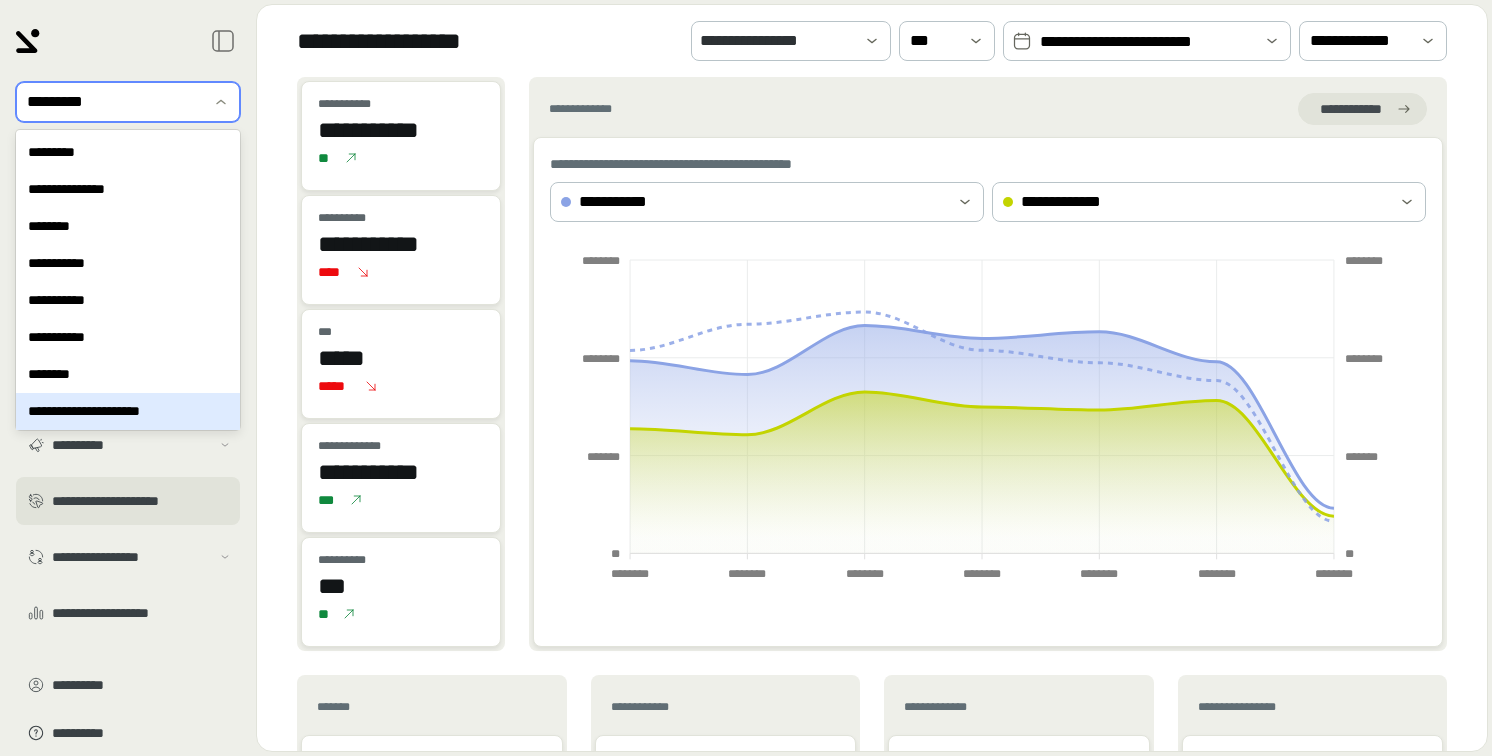 click on "**********" at bounding box center (142, 501) 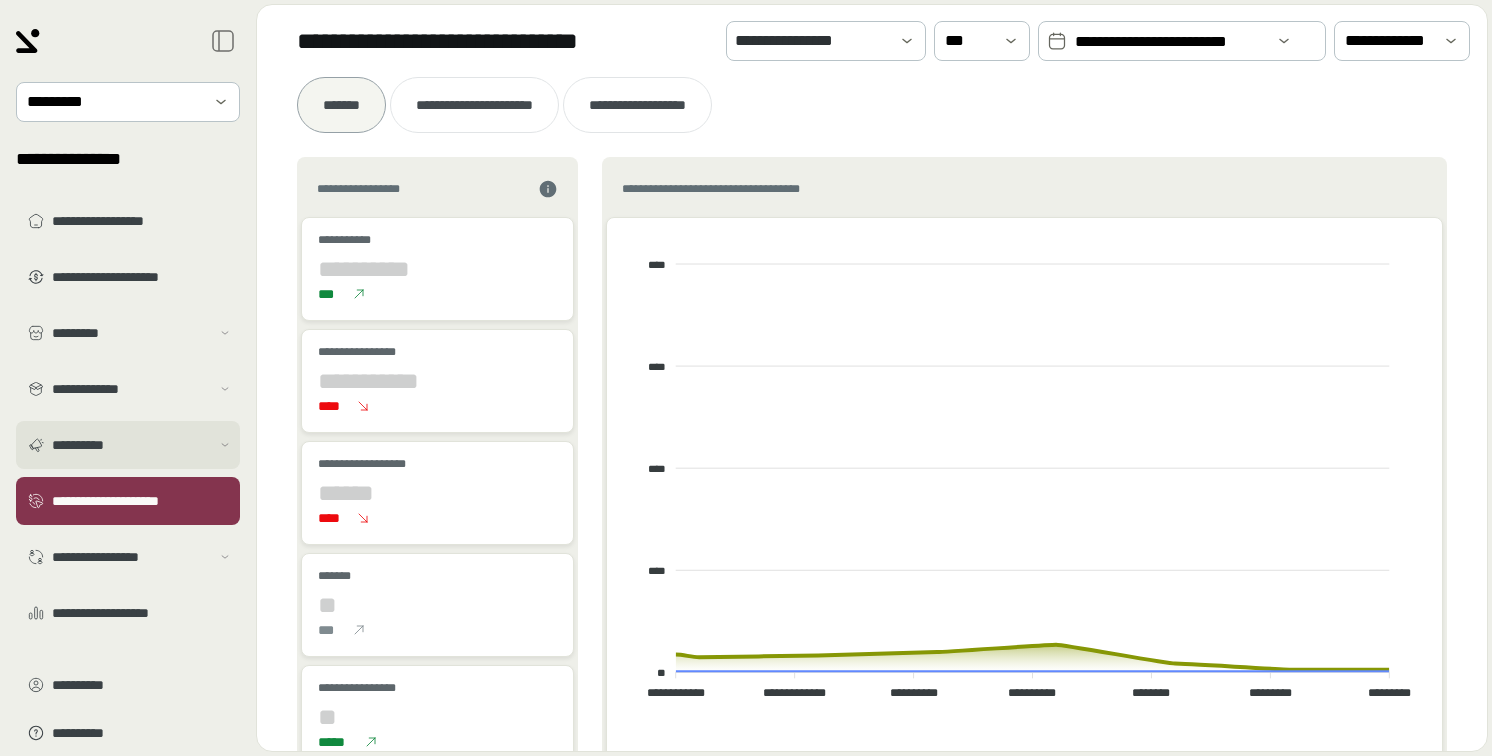 click on "**********" at bounding box center [128, 445] 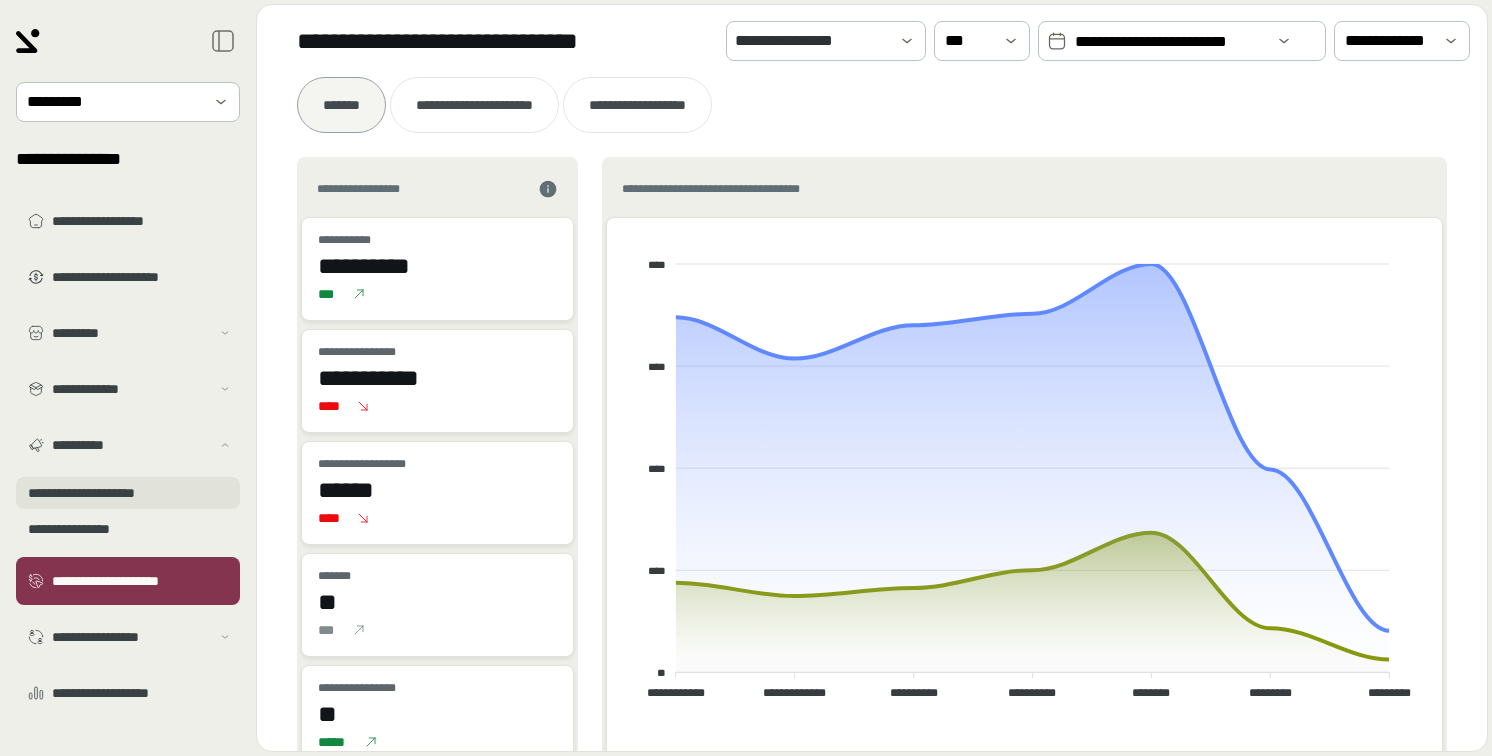 click on "**********" at bounding box center [128, 493] 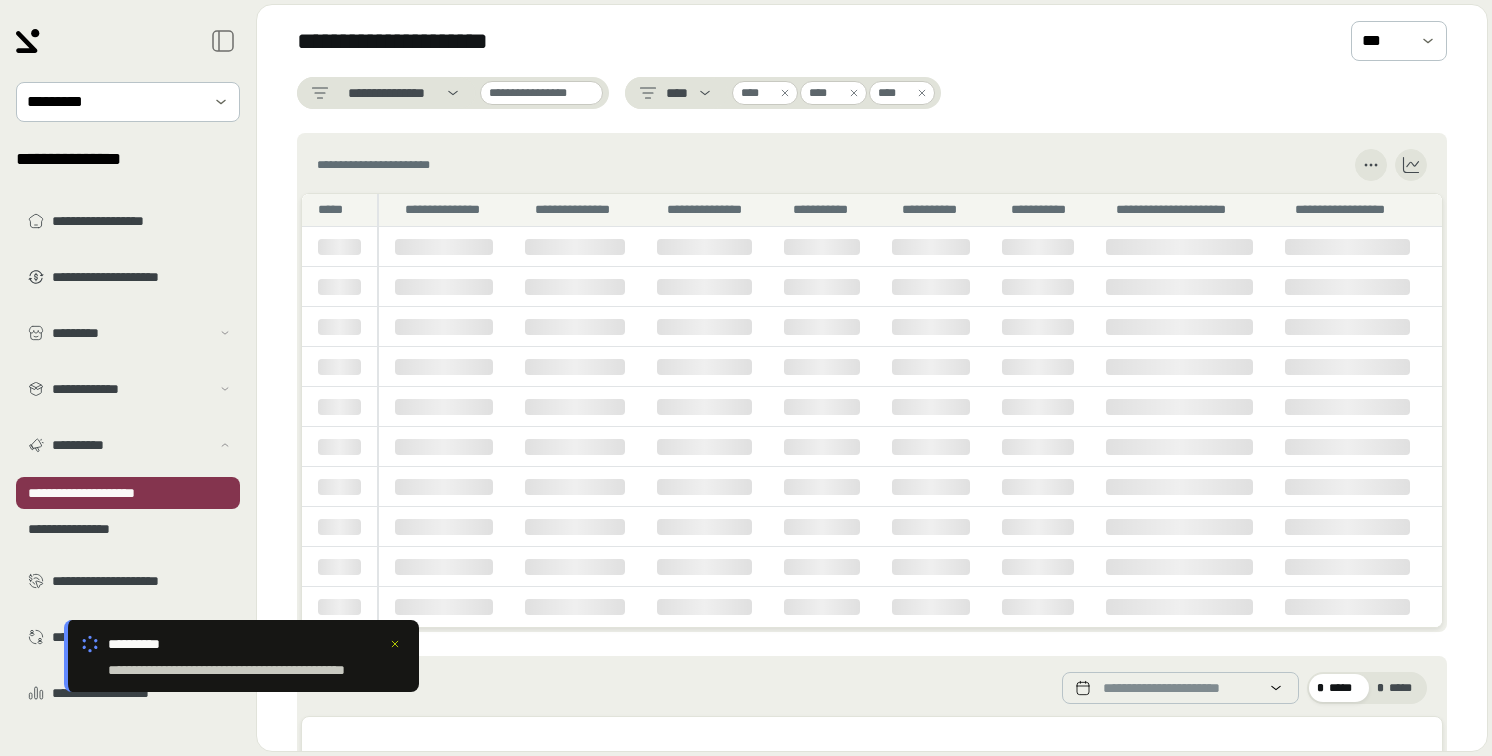 click on "**********" at bounding box center (872, 41) 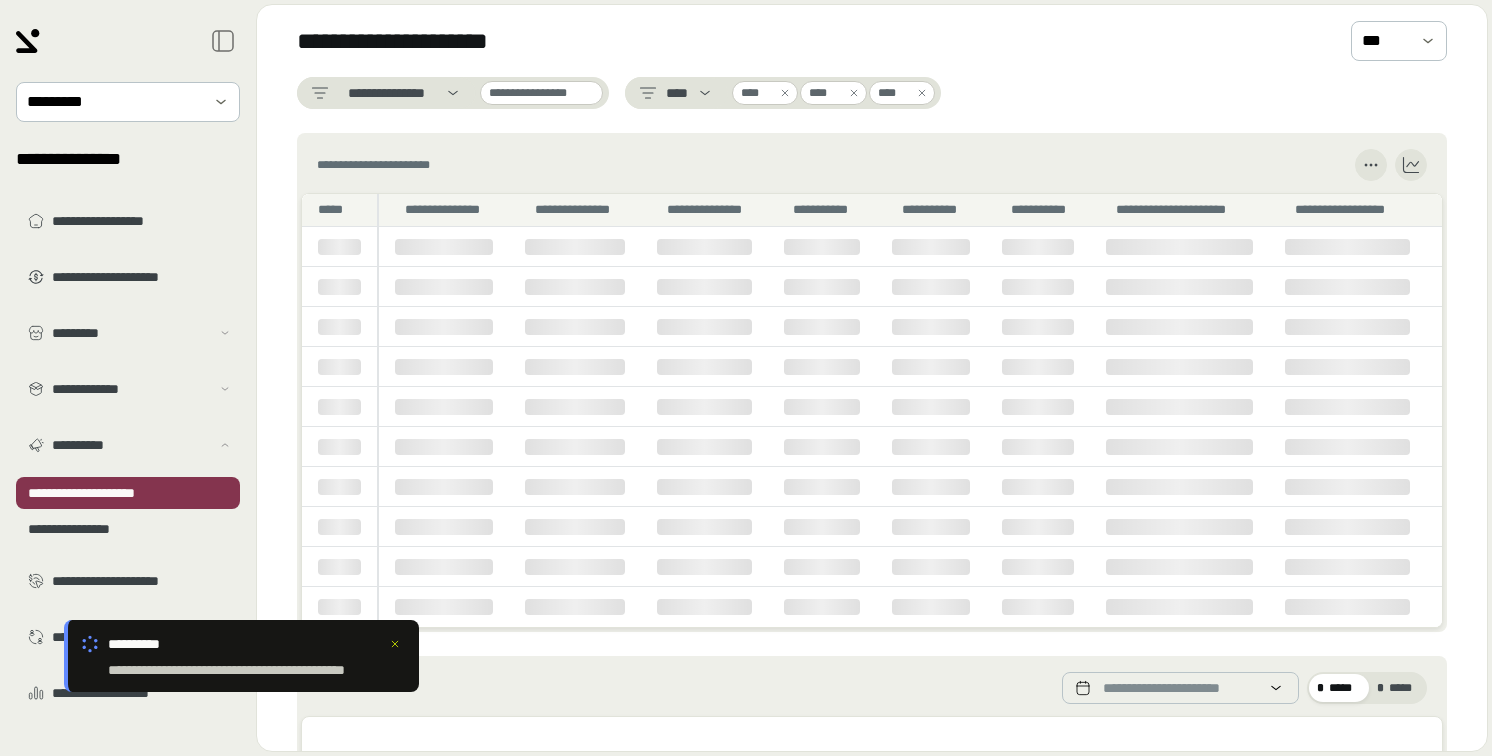 click on "**********" at bounding box center (872, 93) 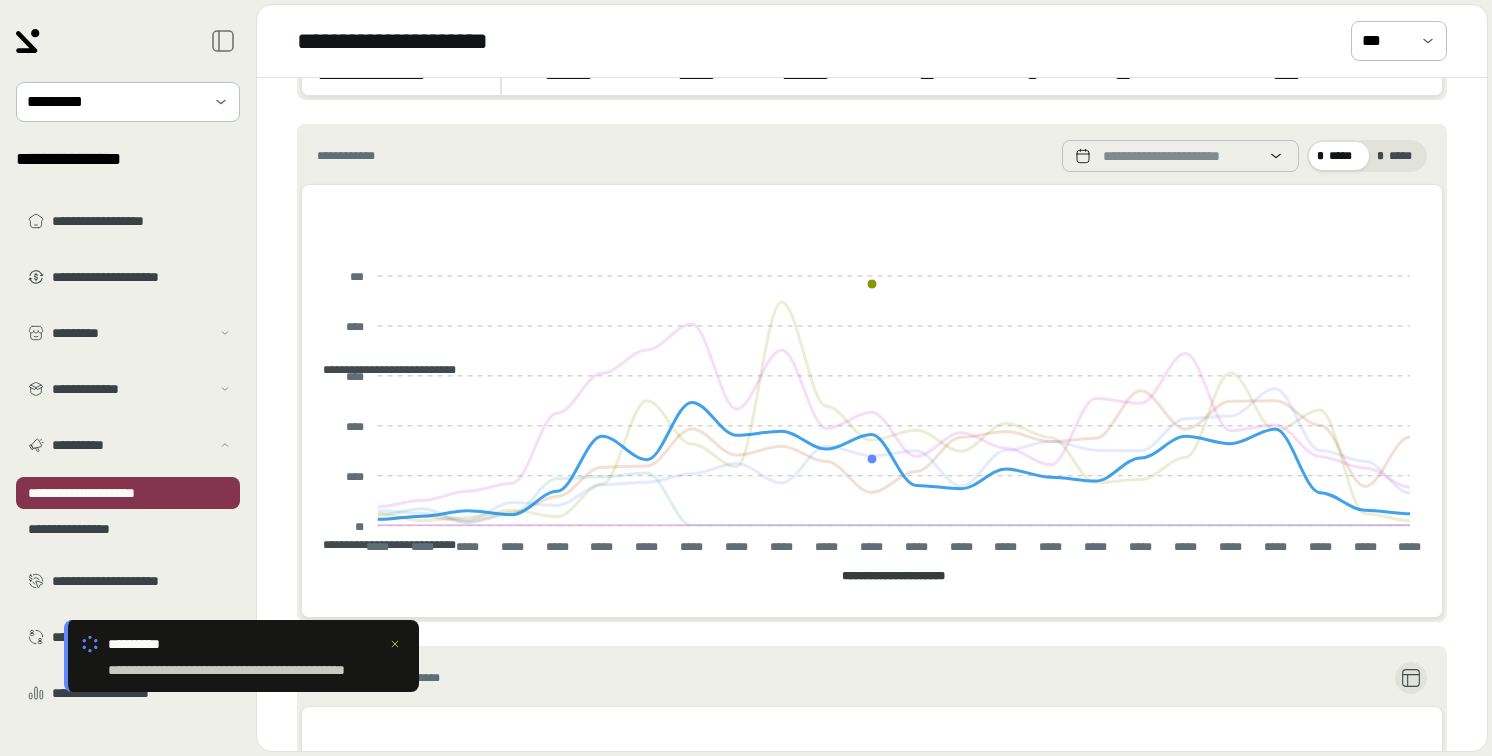 scroll, scrollTop: 226, scrollLeft: 0, axis: vertical 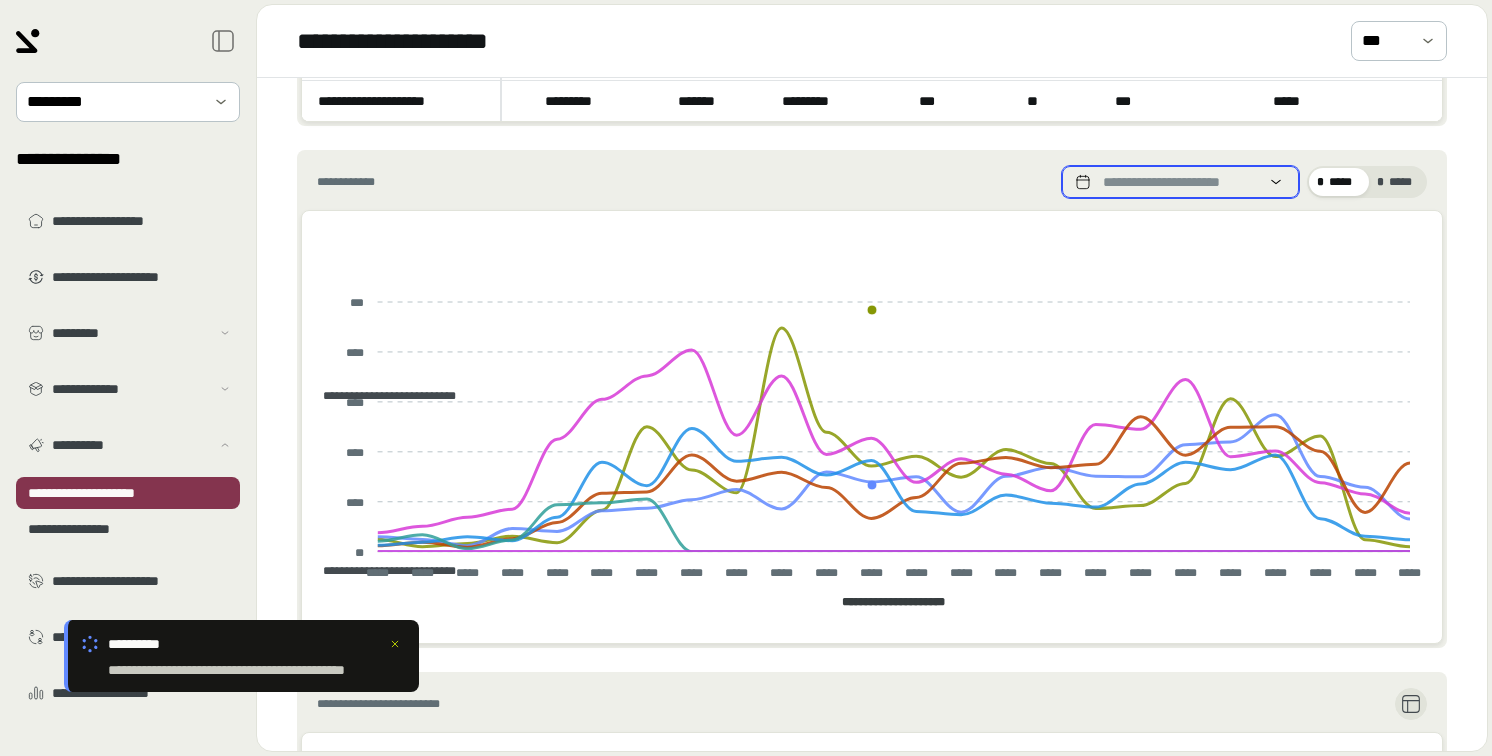 click on "**********" at bounding box center [1178, 182] 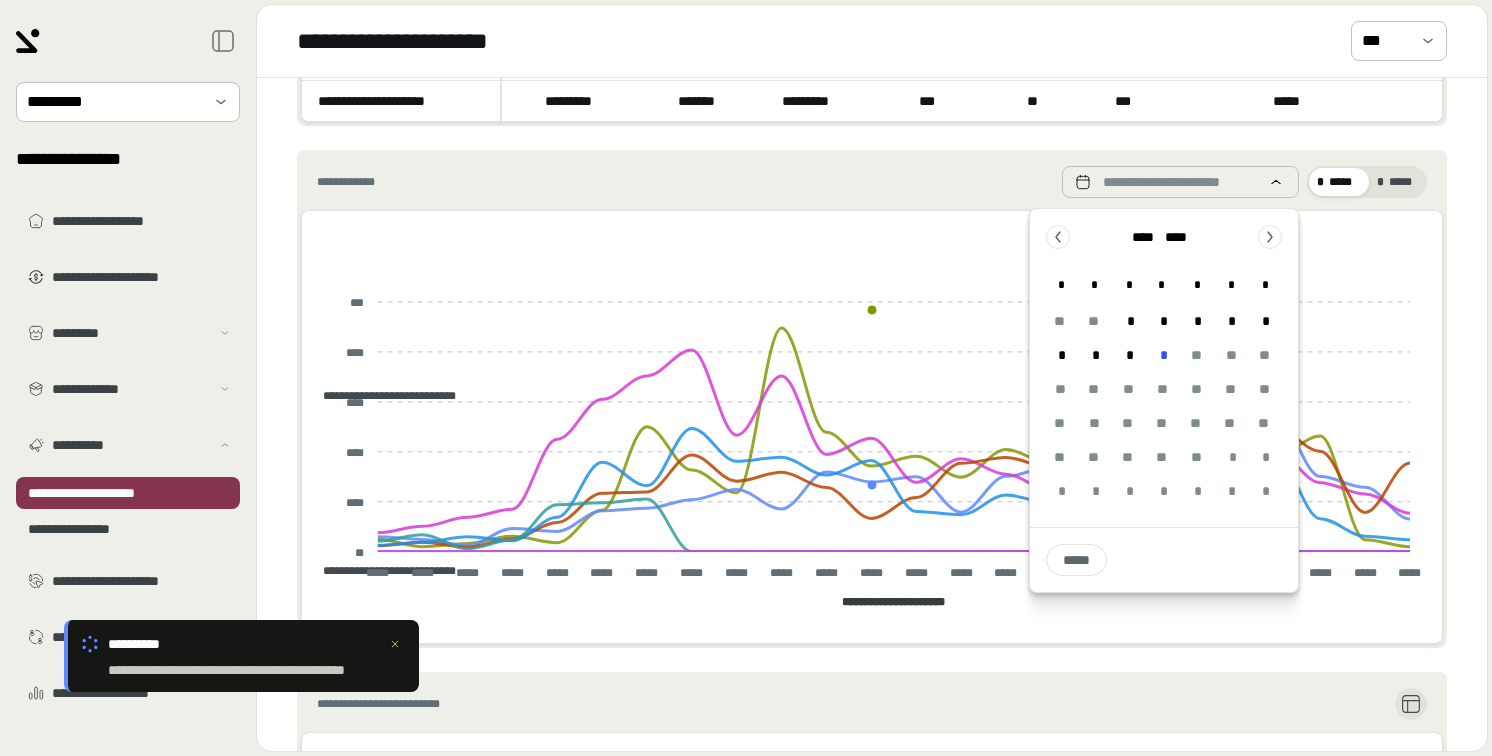 click on "**********" at bounding box center (872, 182) 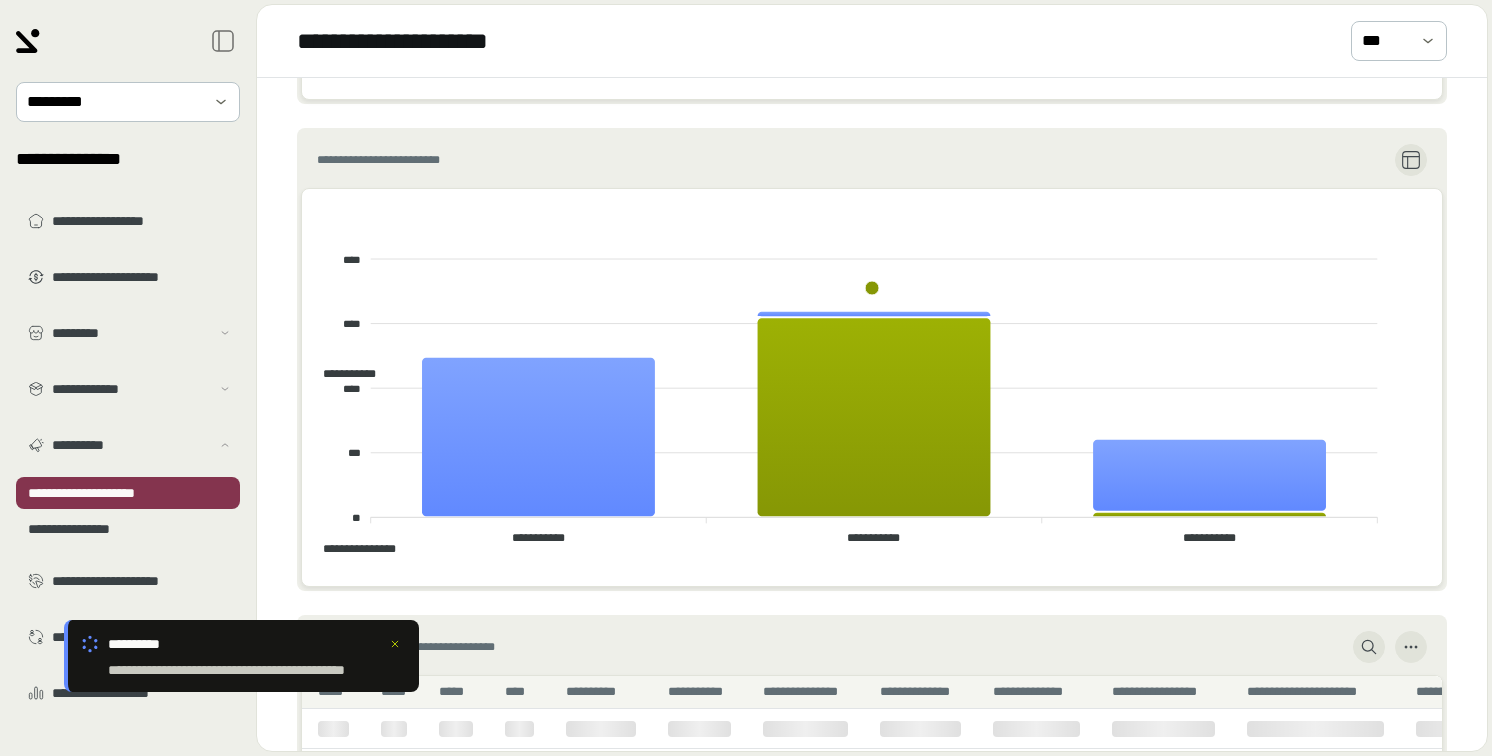 scroll, scrollTop: 855, scrollLeft: 0, axis: vertical 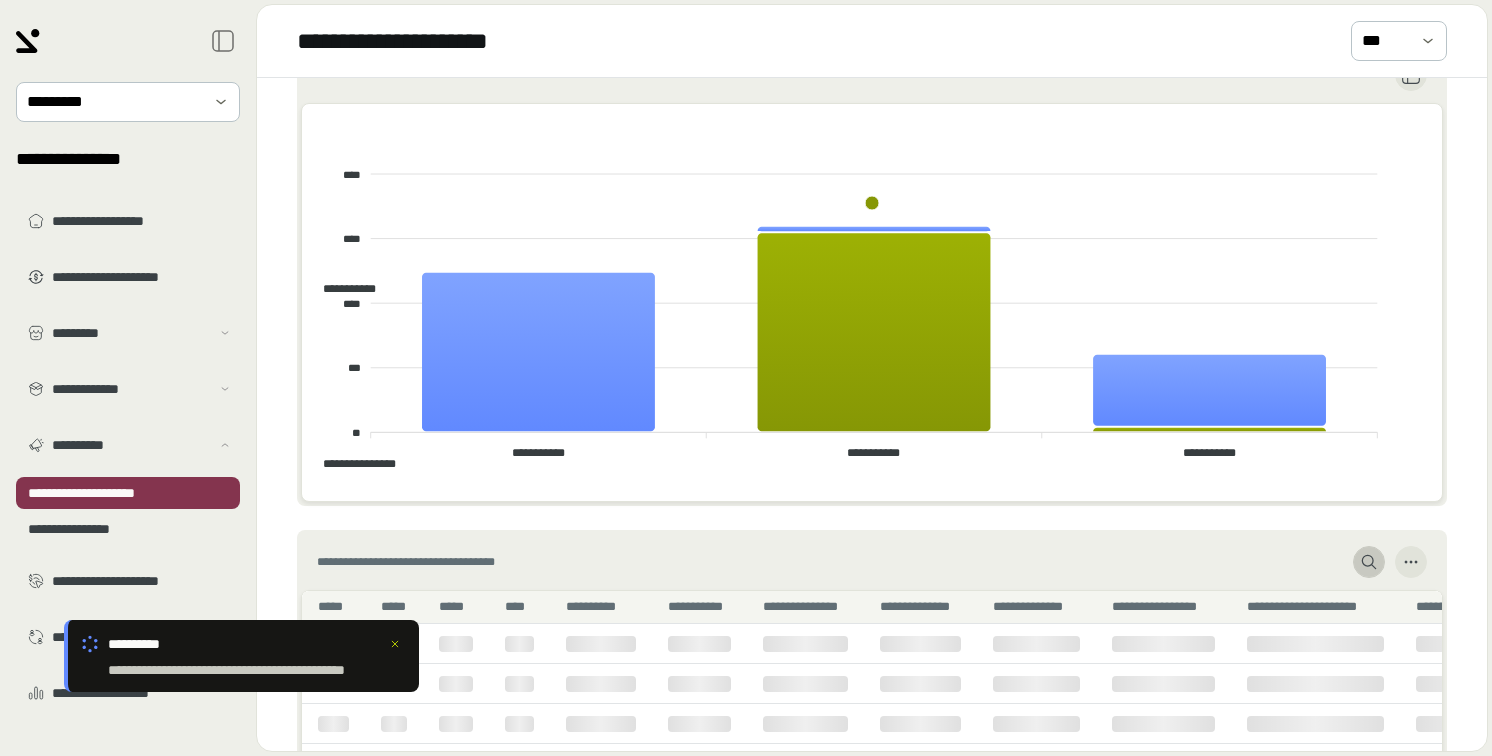click at bounding box center [1369, 562] 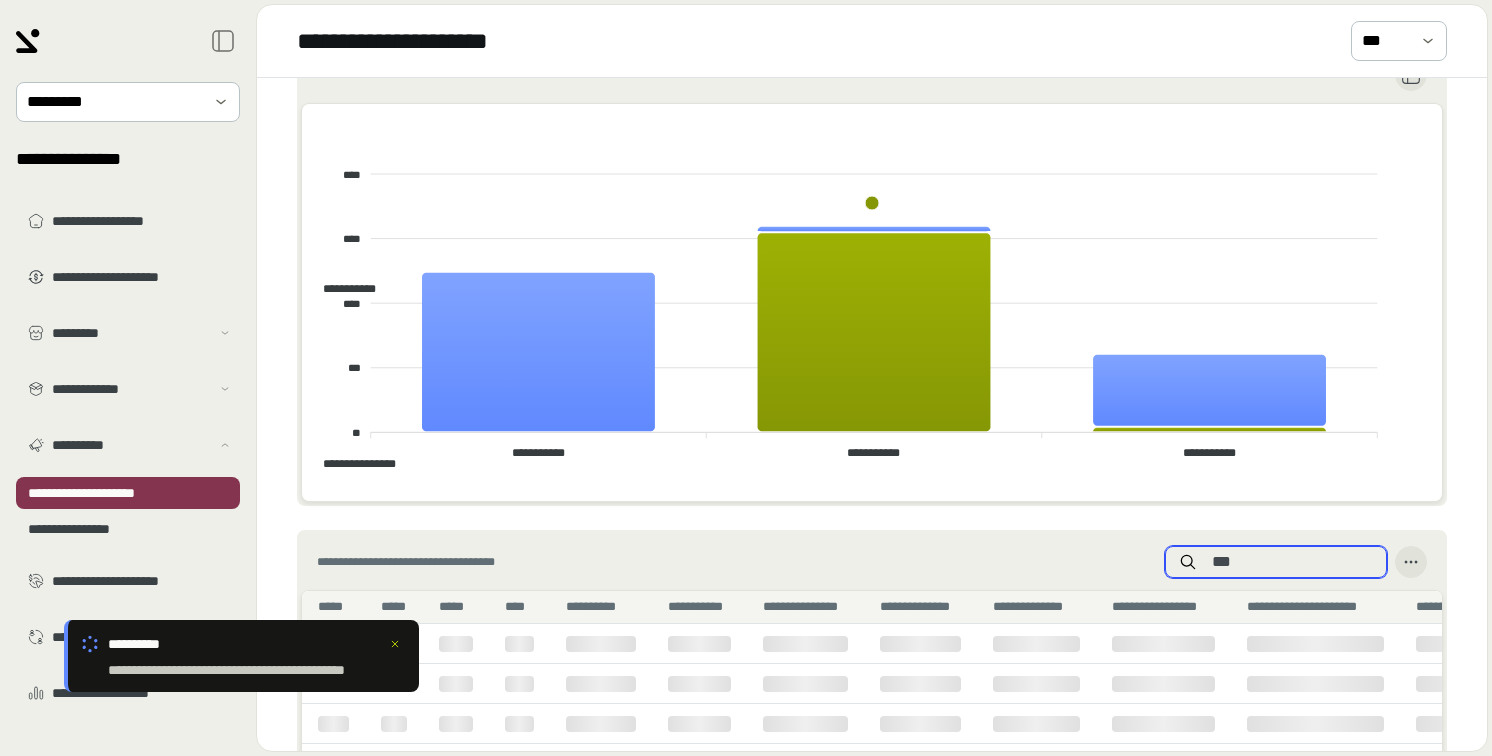 type on "***" 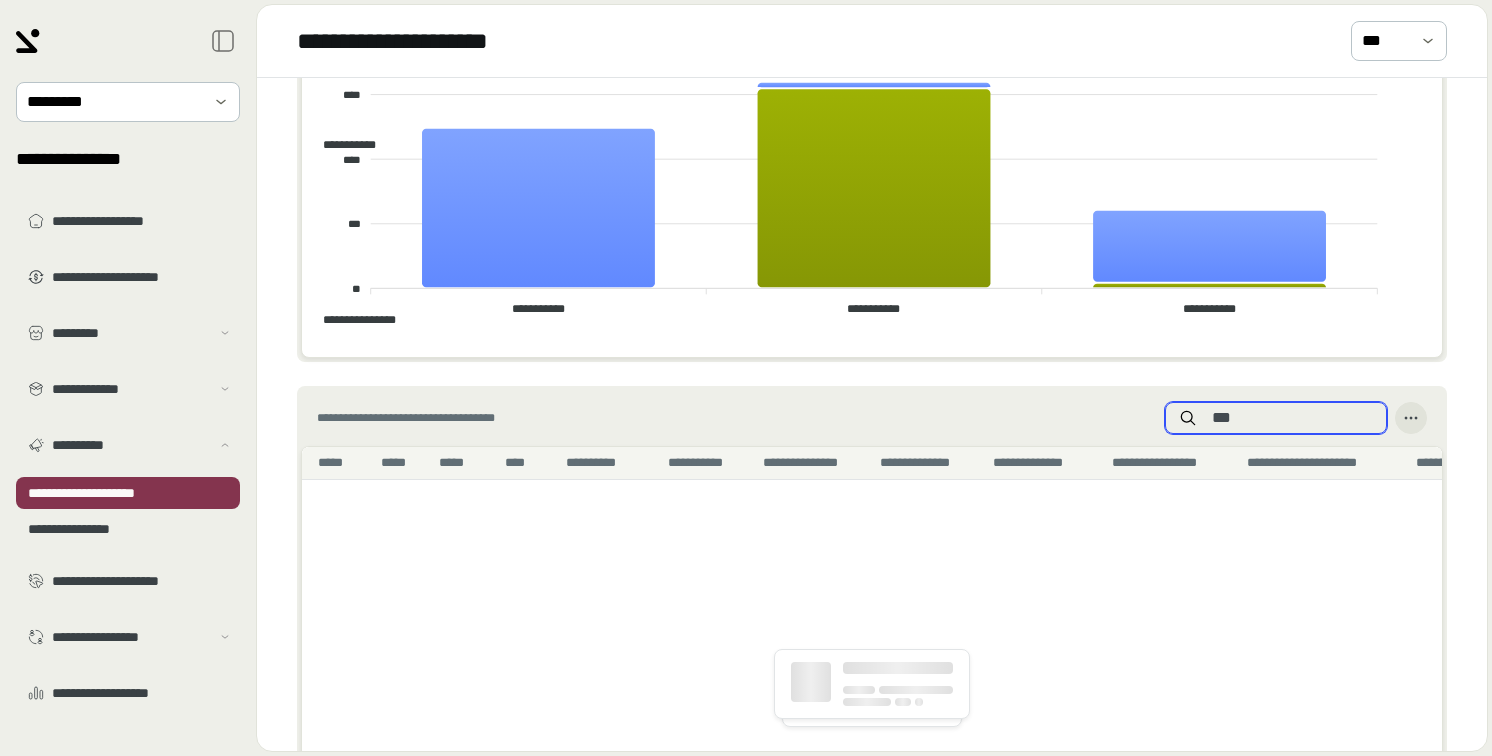 scroll, scrollTop: 1006, scrollLeft: 0, axis: vertical 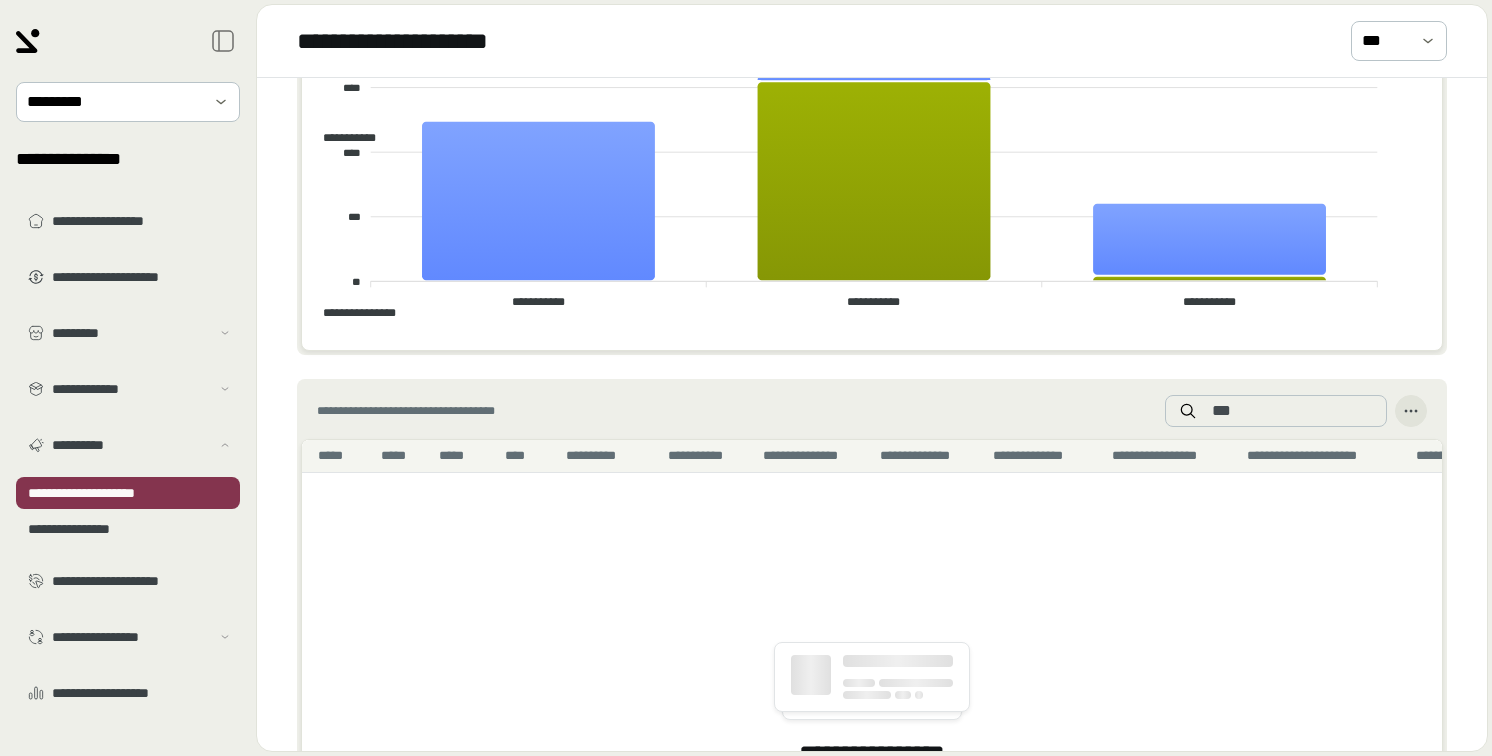 click on "**********" at bounding box center [128, 370] 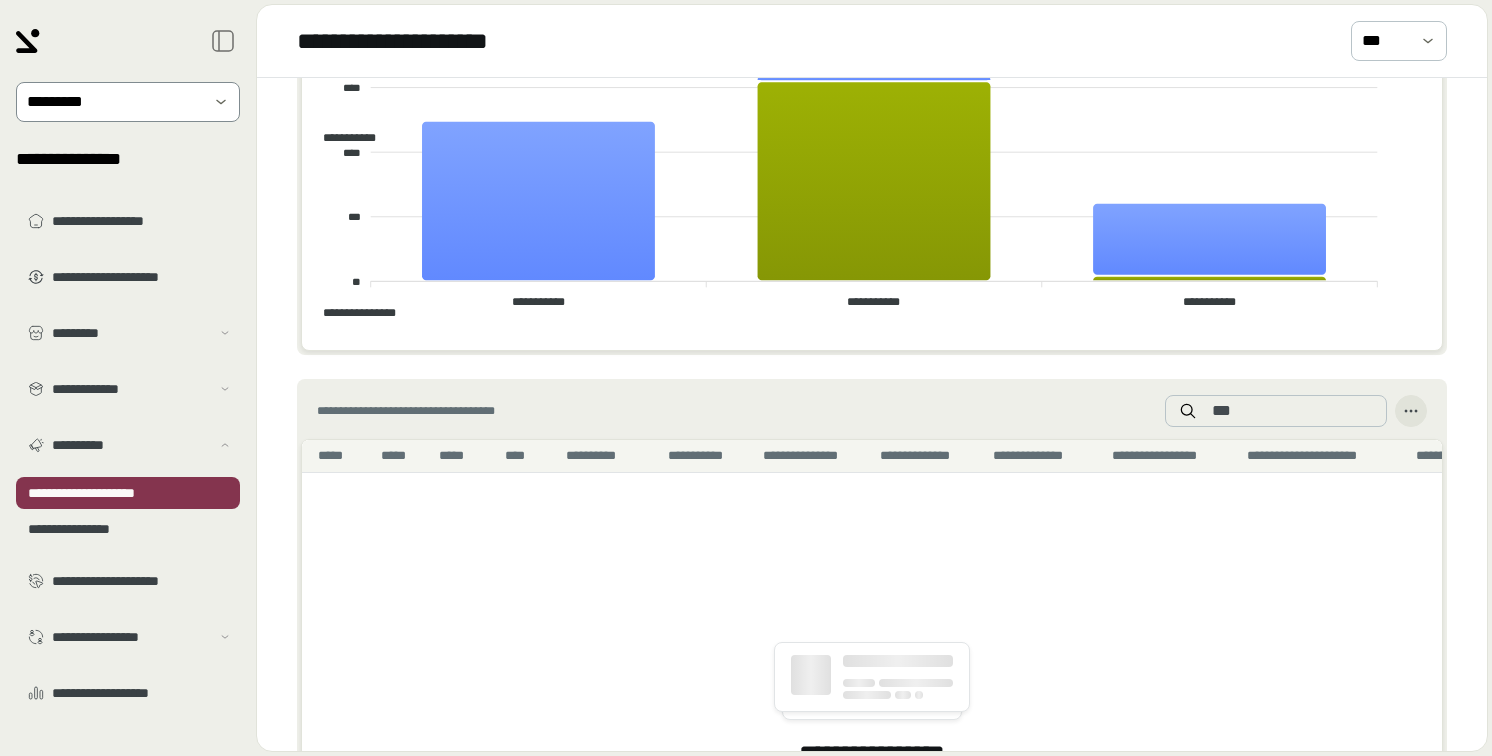 click on "*********" at bounding box center (128, 102) 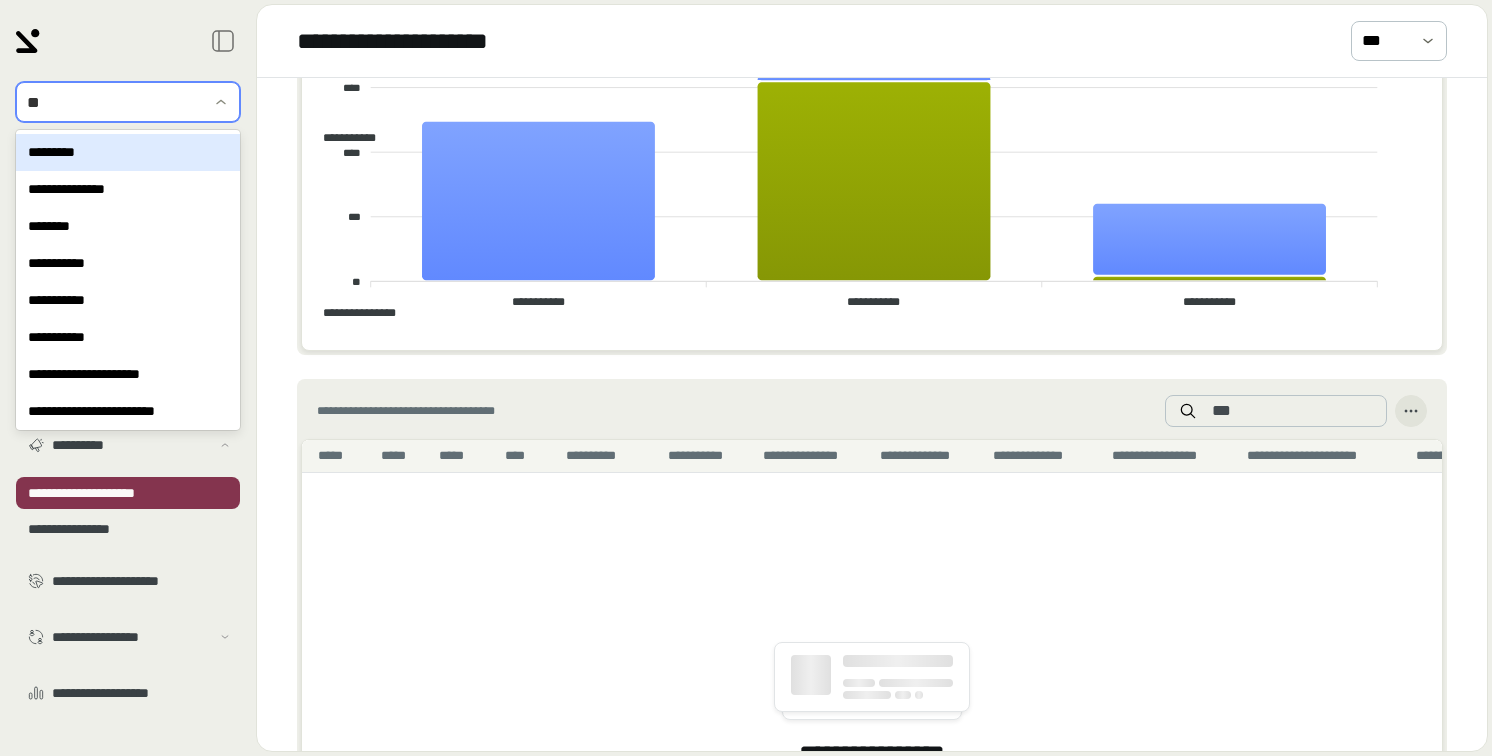 type on "***" 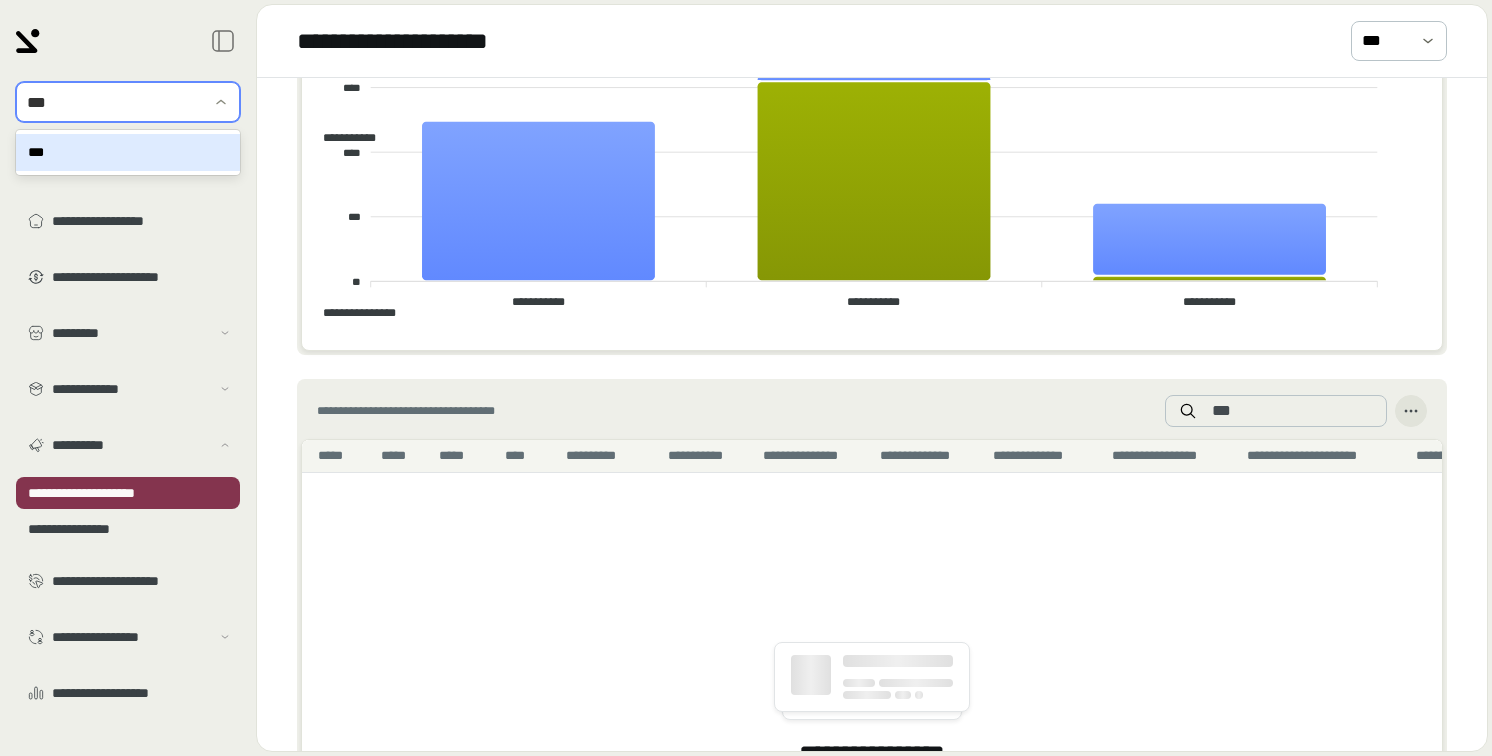 type 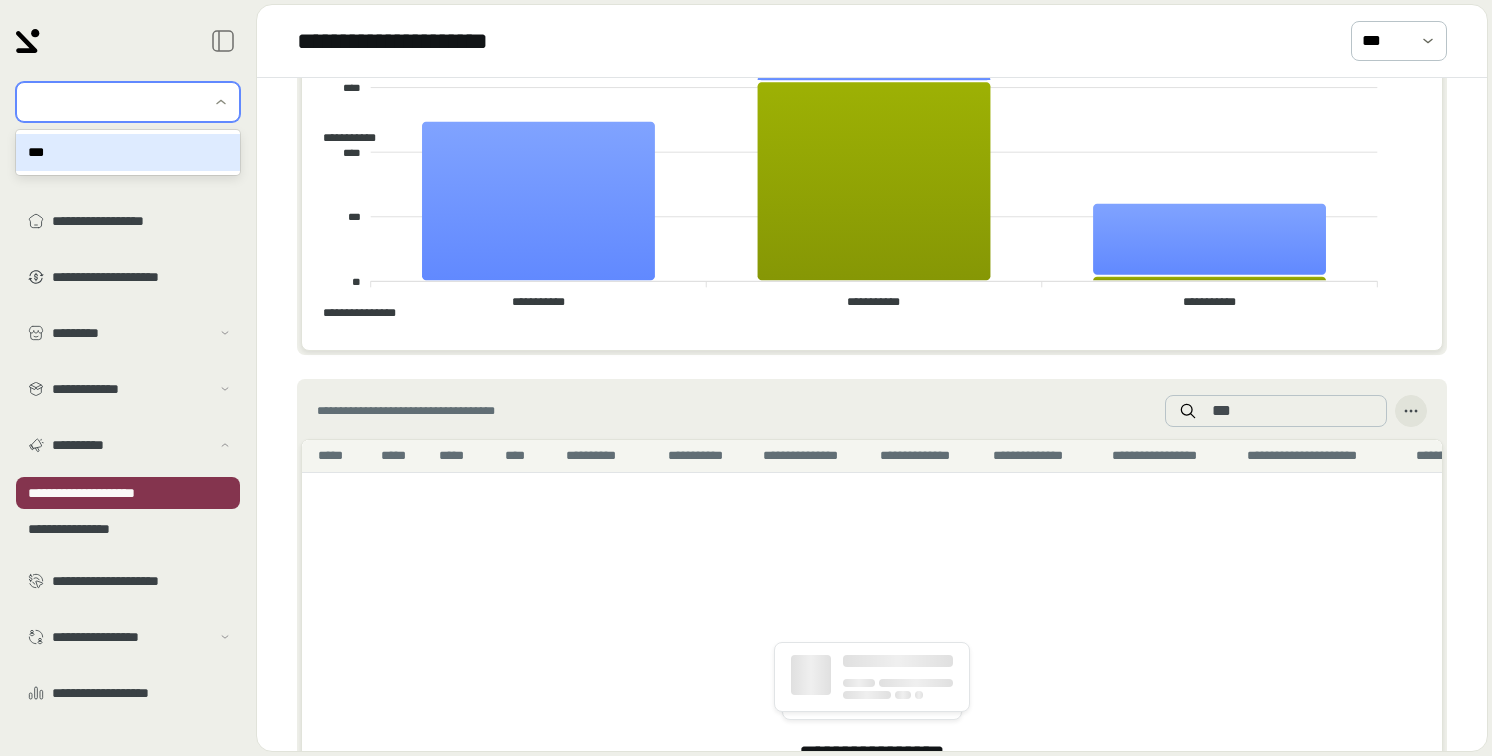 scroll, scrollTop: 1286, scrollLeft: 0, axis: vertical 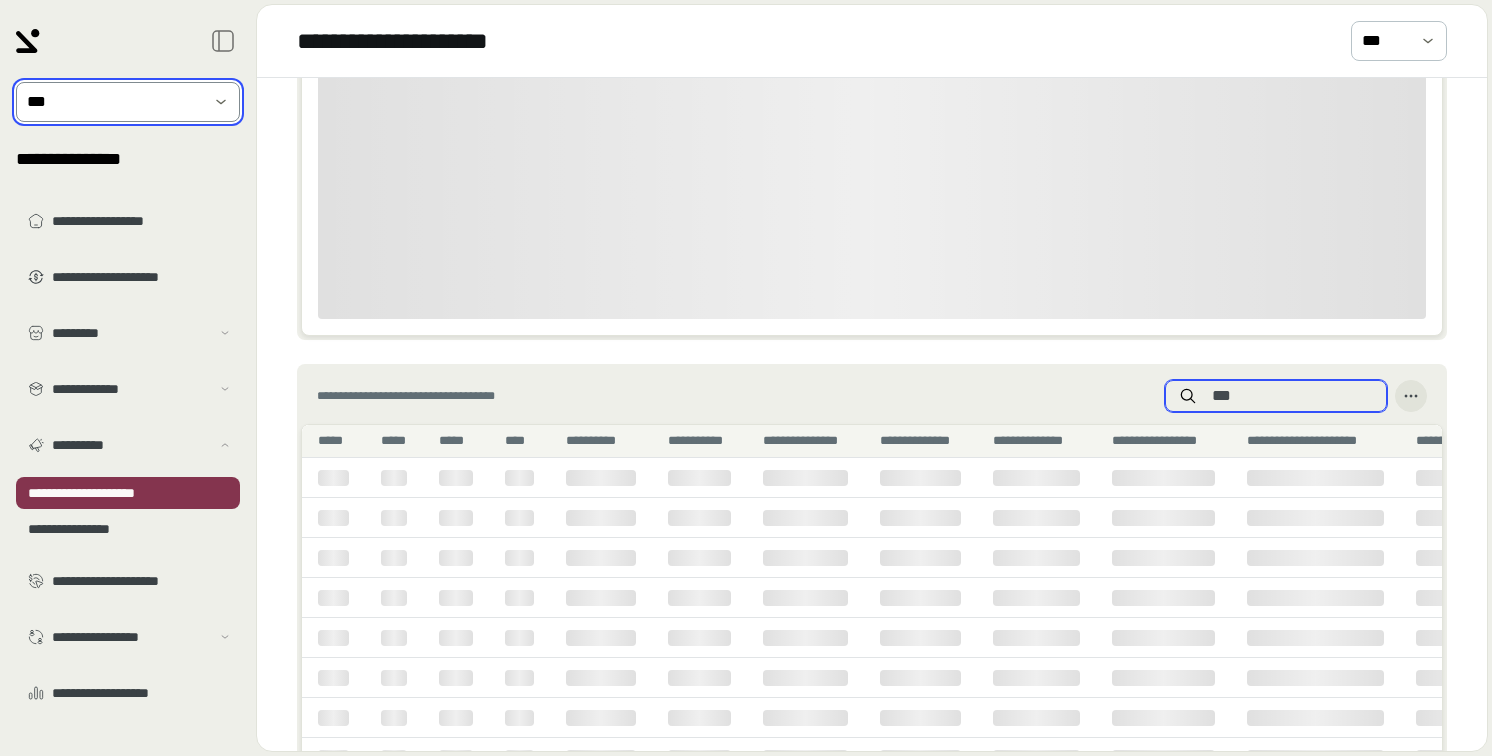 click on "***" at bounding box center (1292, 396) 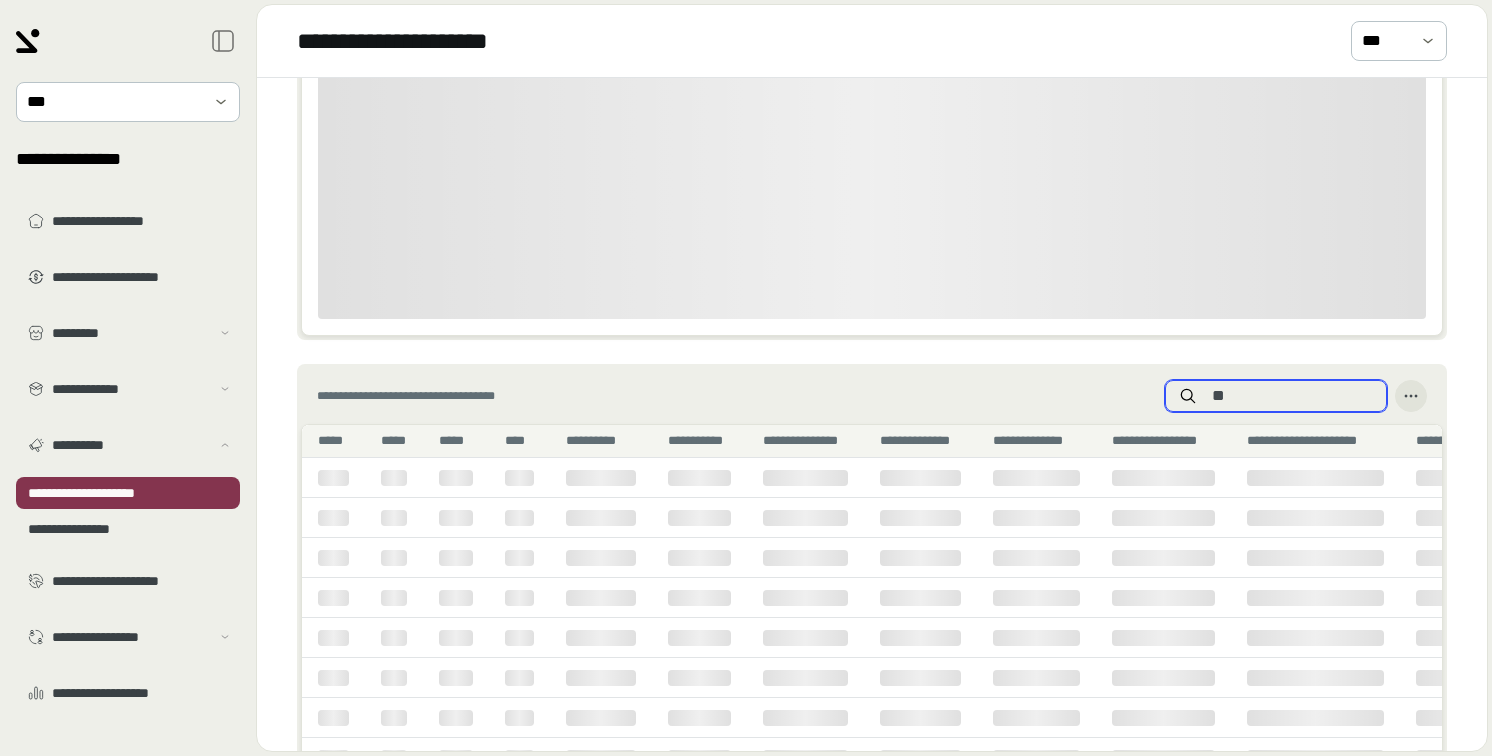 type on "*" 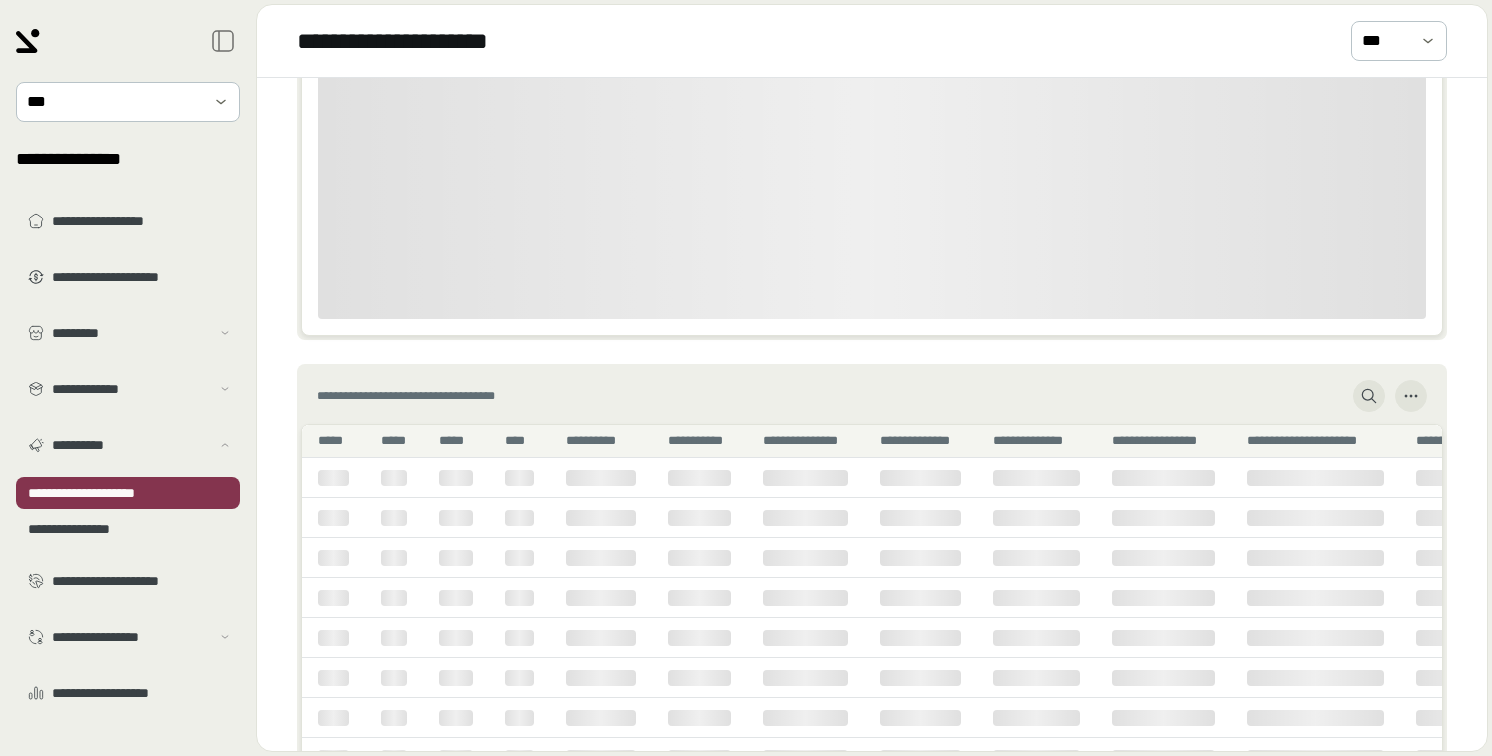 type 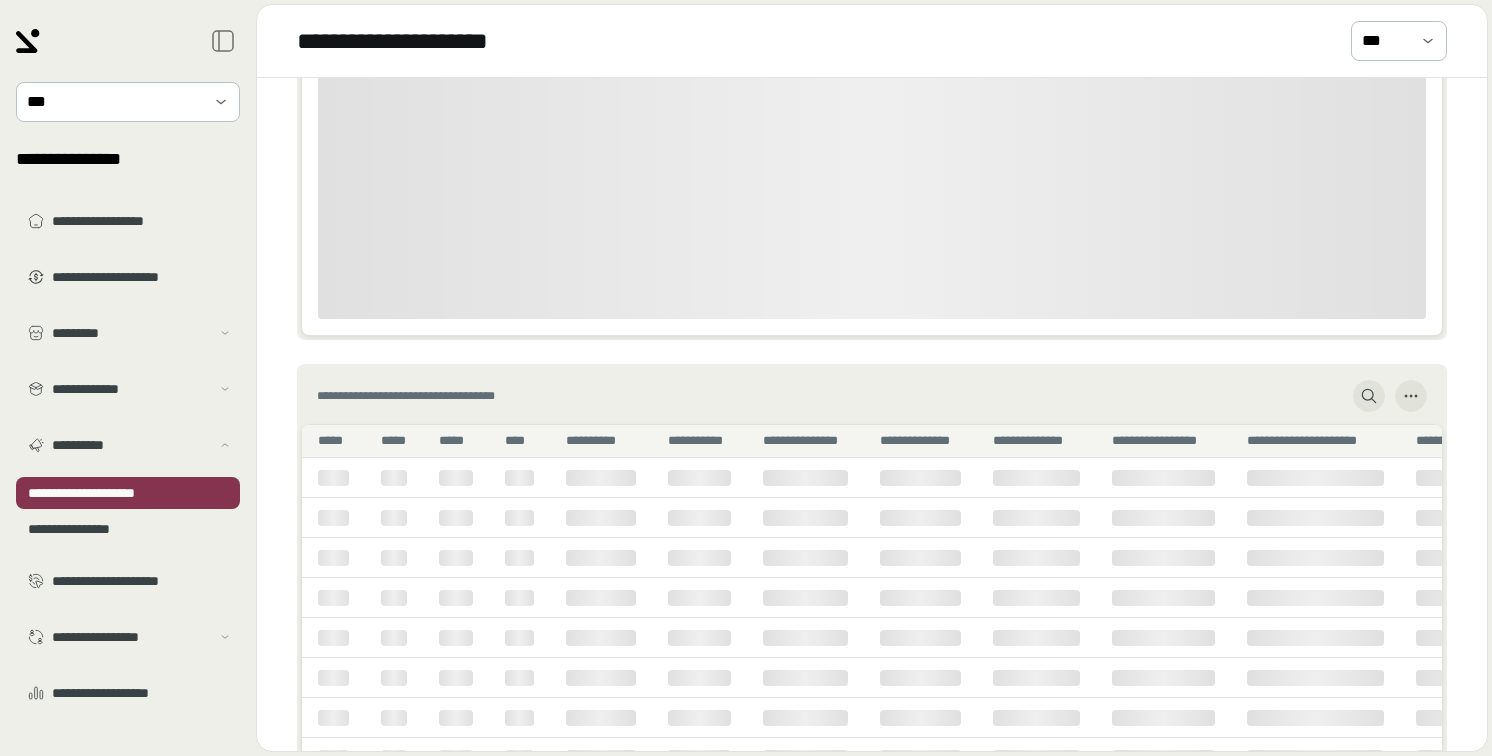 click on "**********" at bounding box center [872, -173] 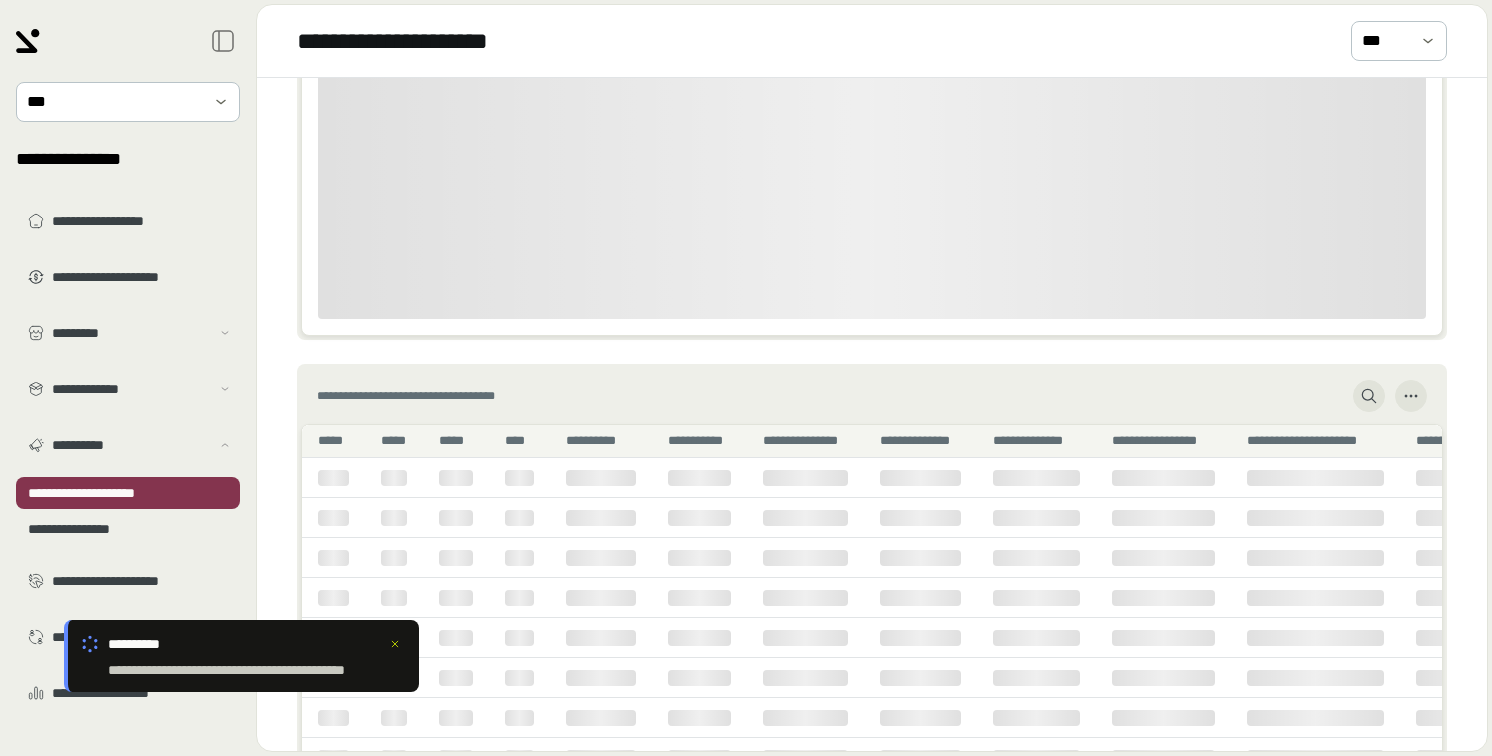 scroll, scrollTop: 1158, scrollLeft: 0, axis: vertical 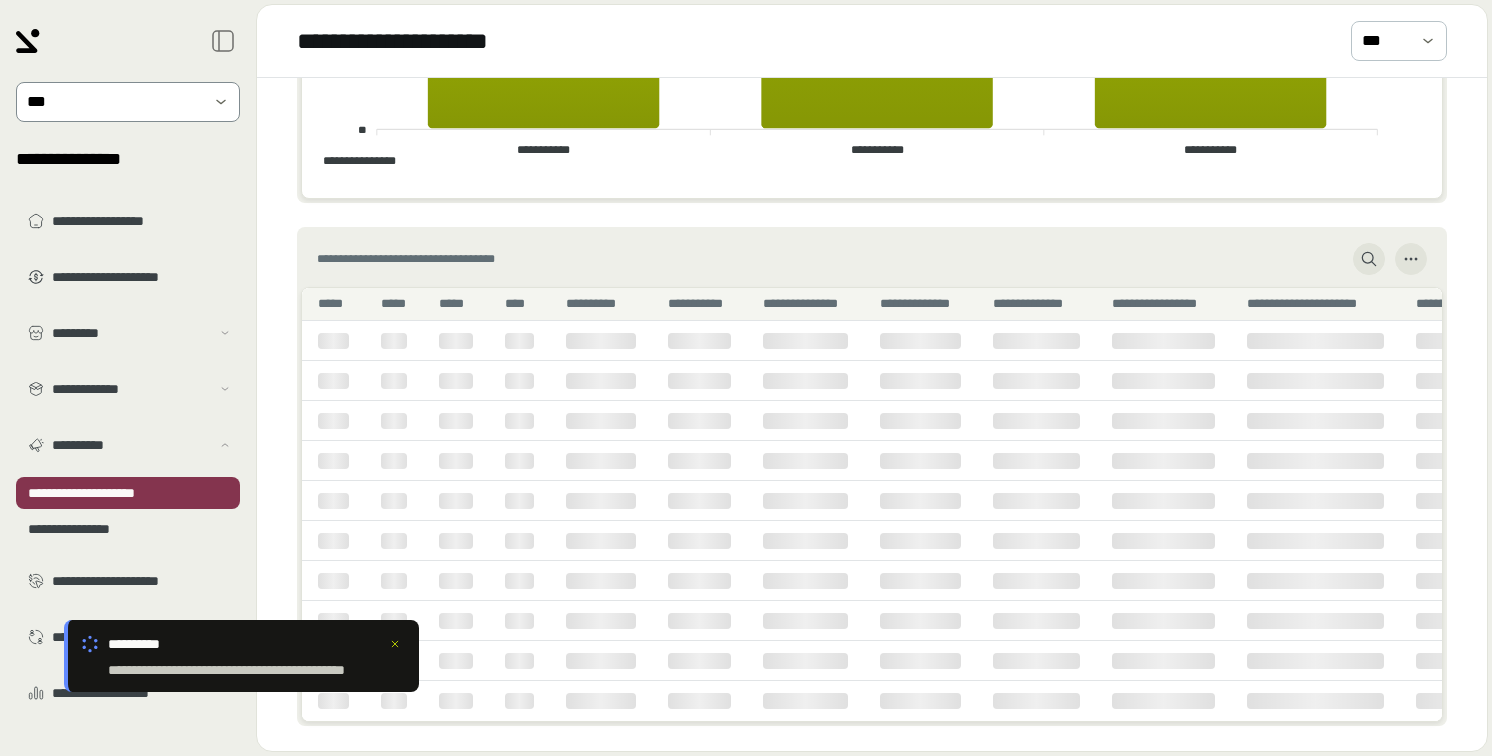 click on "***" at bounding box center (114, 102) 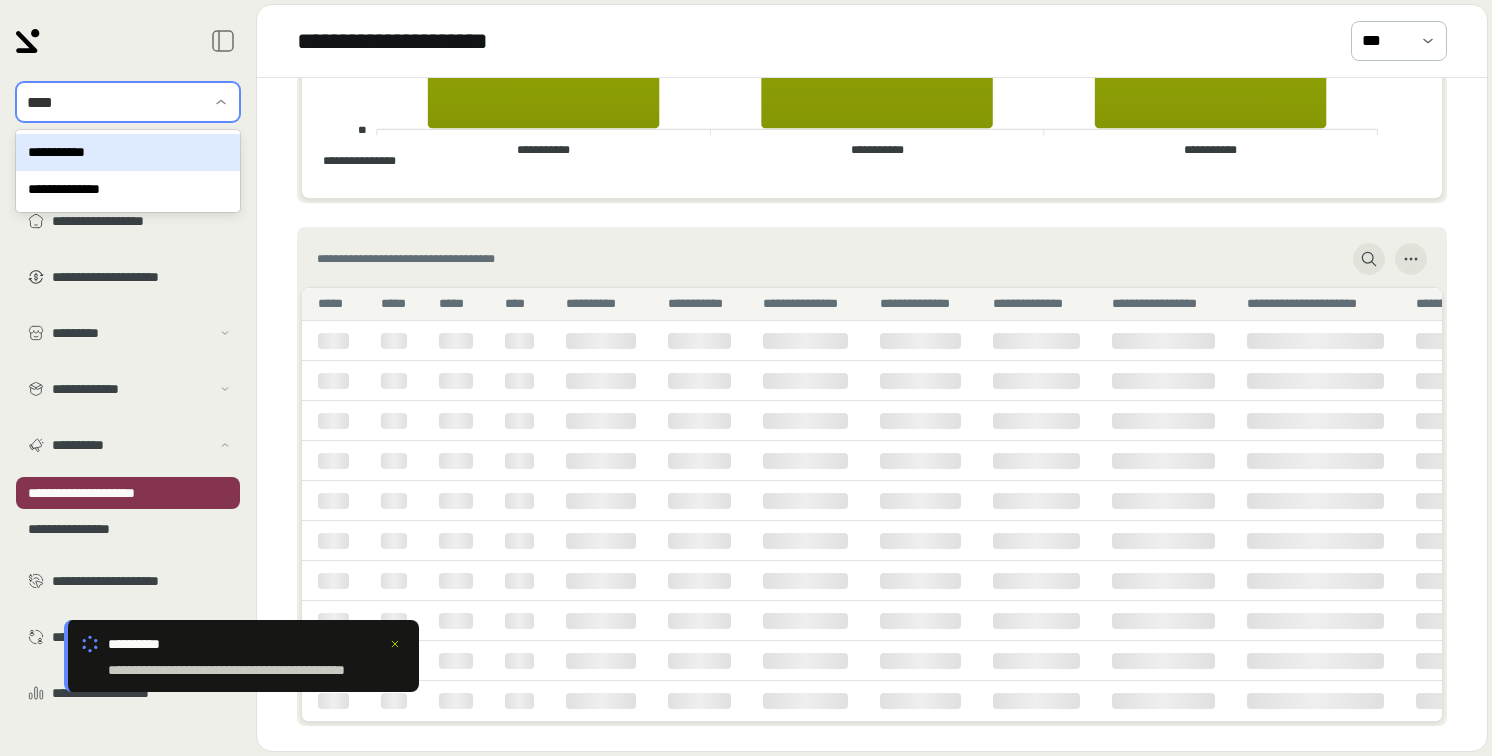 type on "*****" 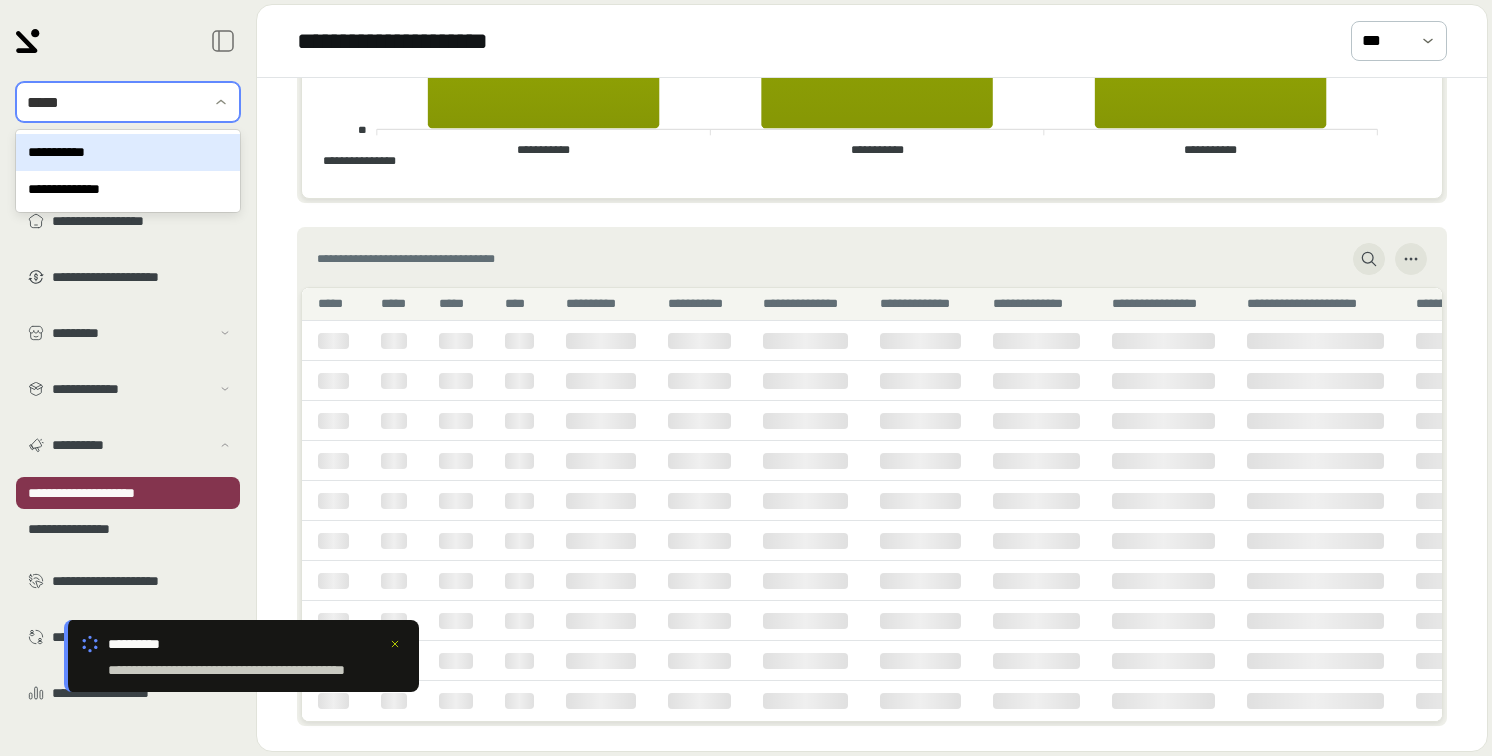 type 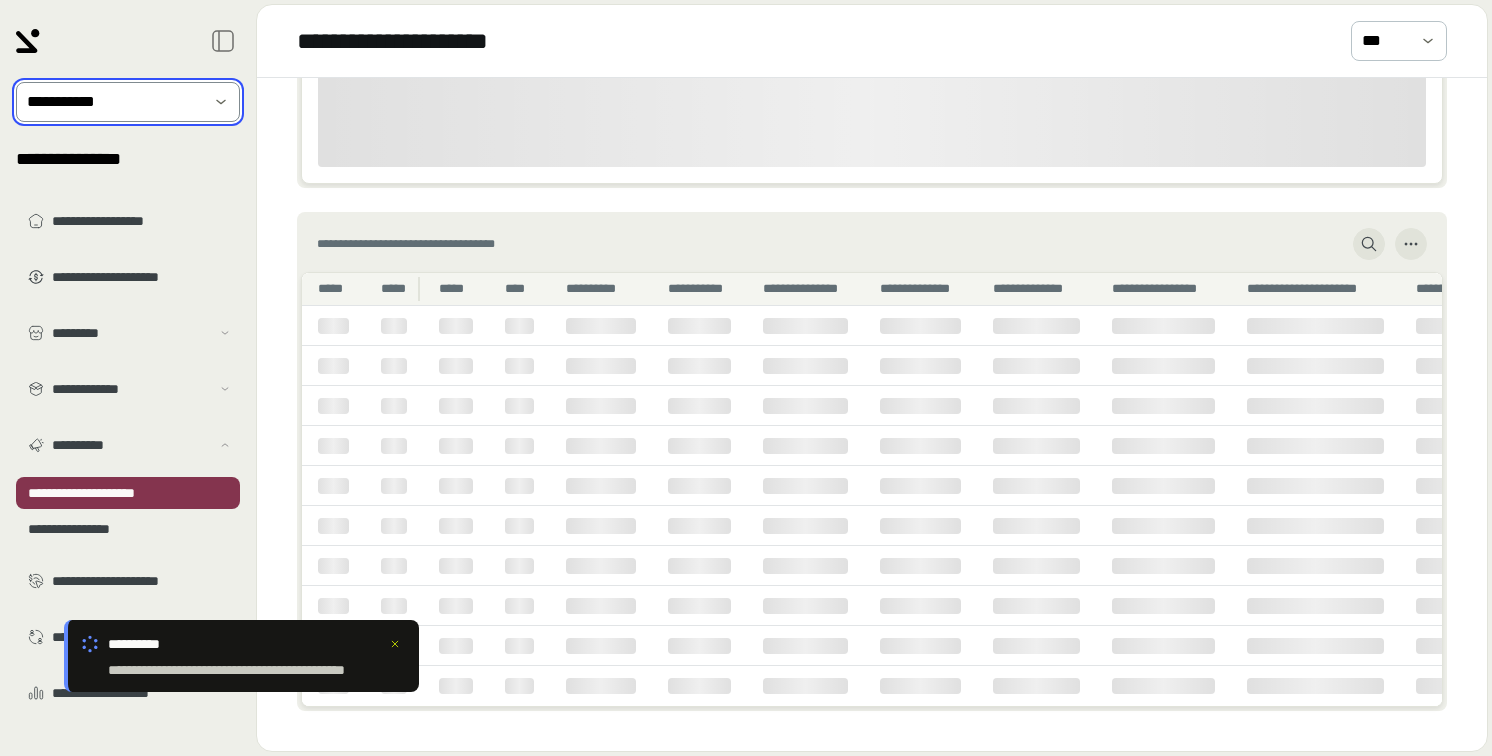 scroll, scrollTop: 1158, scrollLeft: 0, axis: vertical 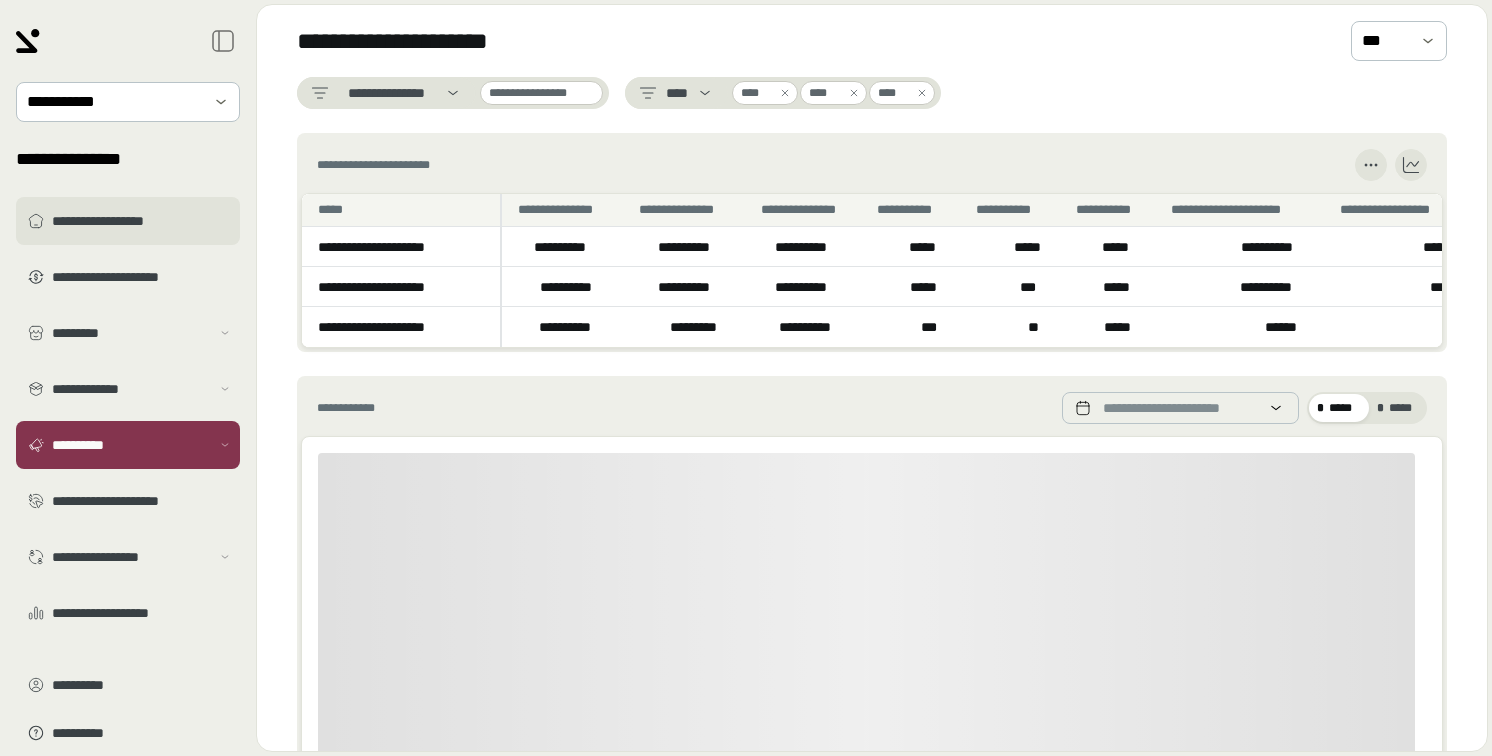 click on "**********" at bounding box center (142, 221) 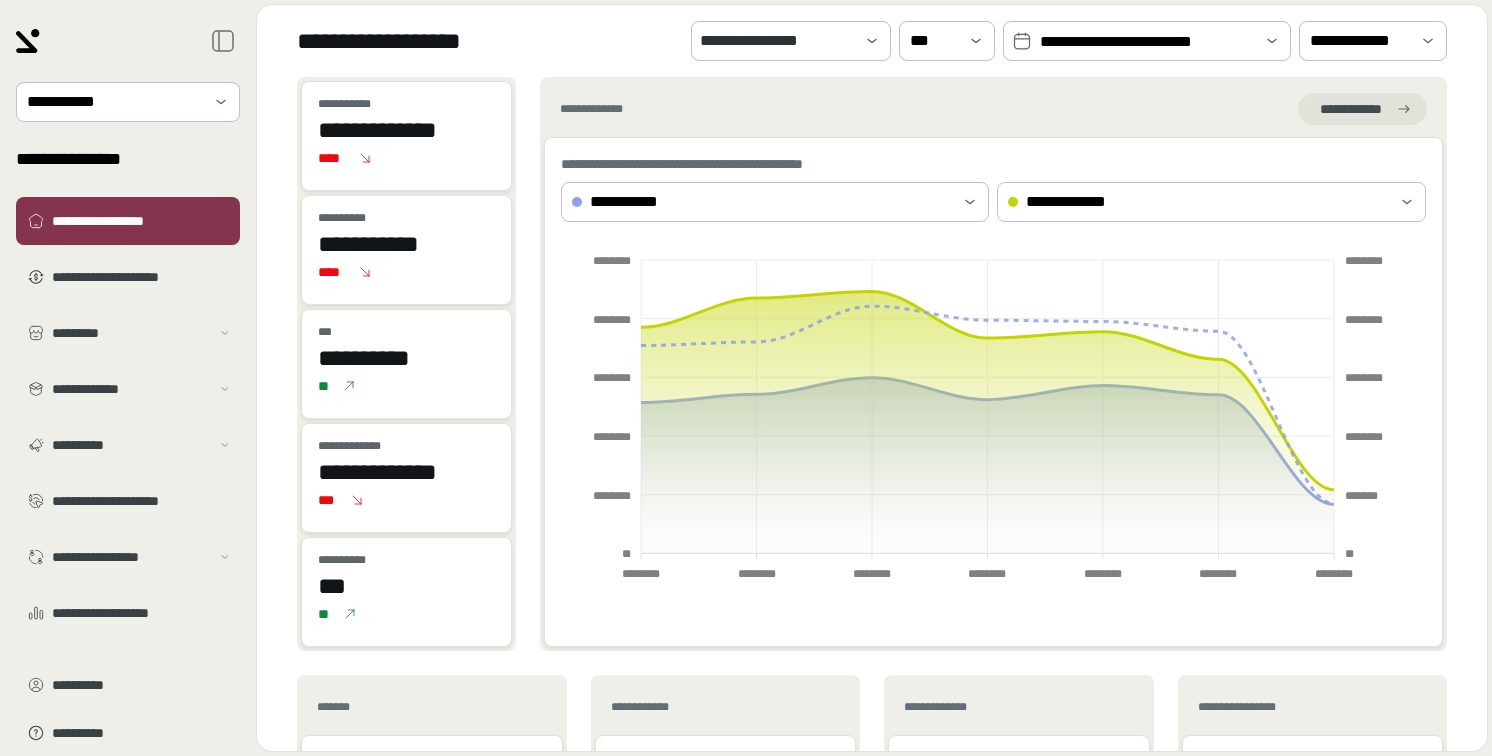 click on "**********" at bounding box center [1147, 42] 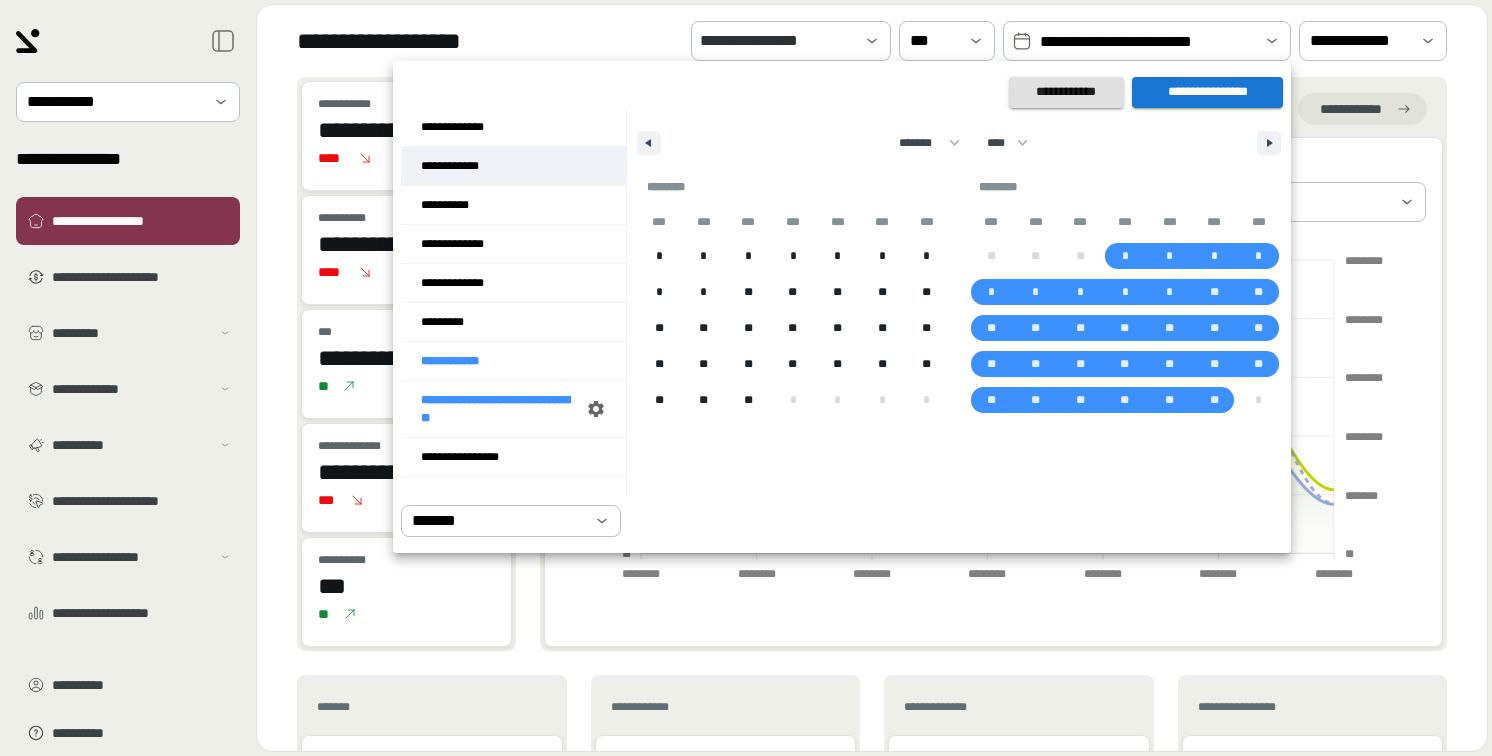 click on "**********" at bounding box center [513, 166] 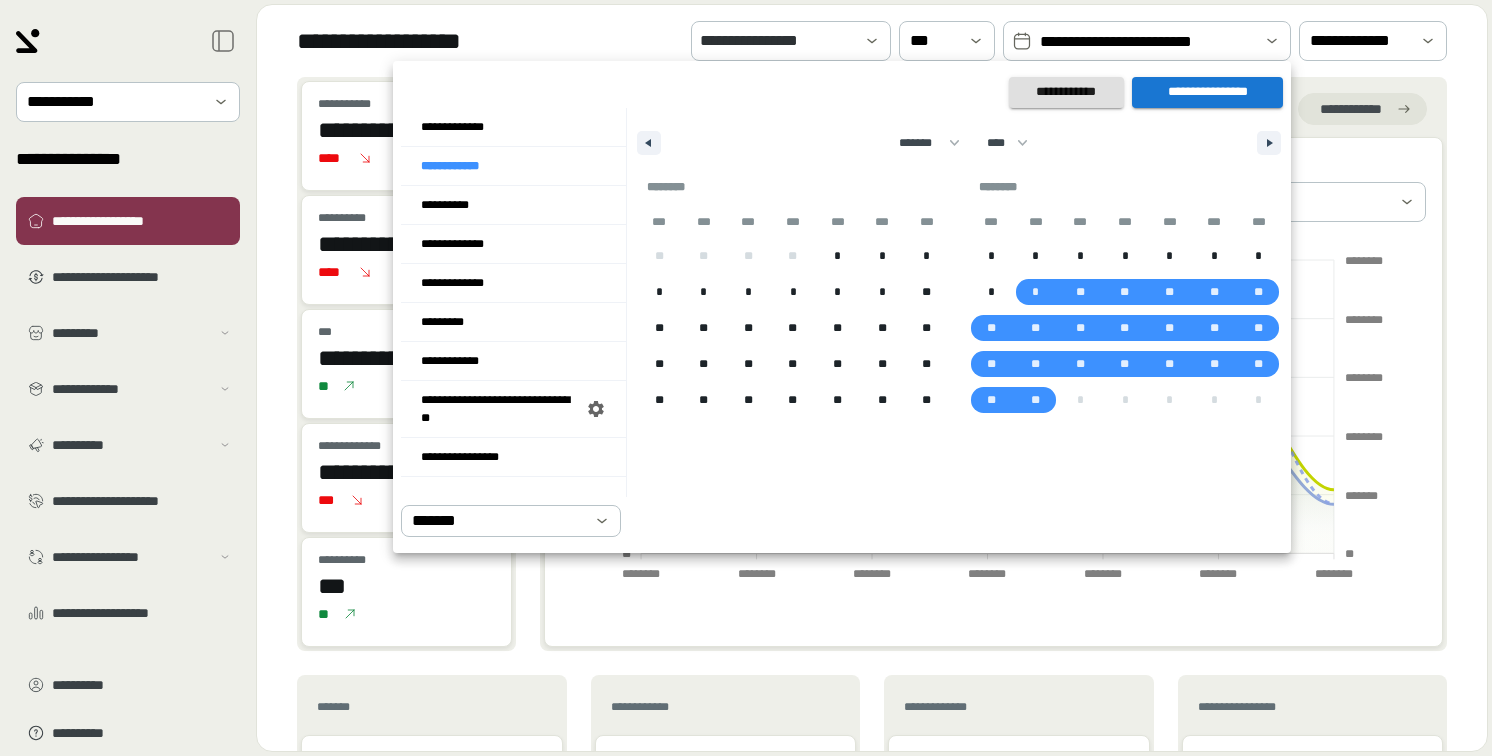 click on "**********" at bounding box center [1207, 92] 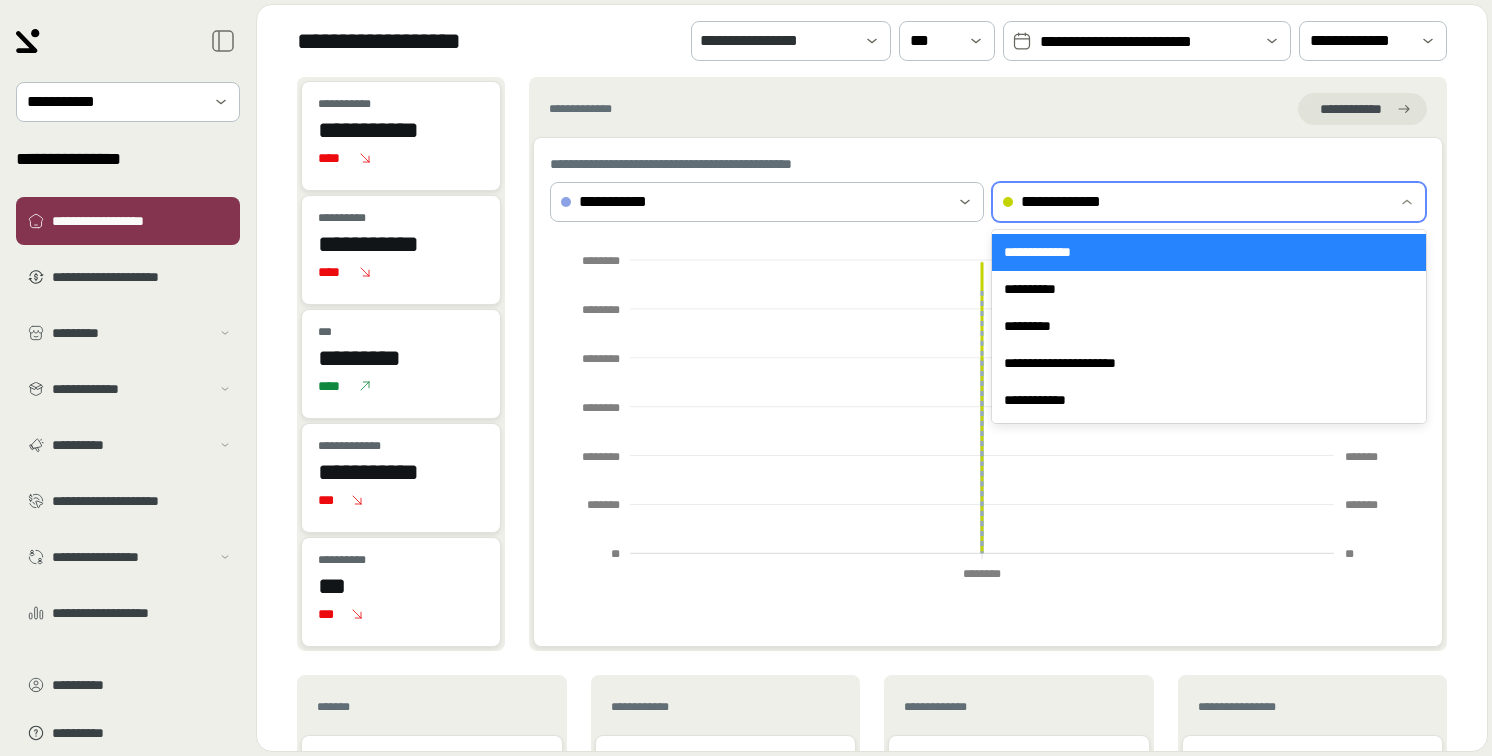 click on "**********" at bounding box center (1195, 202) 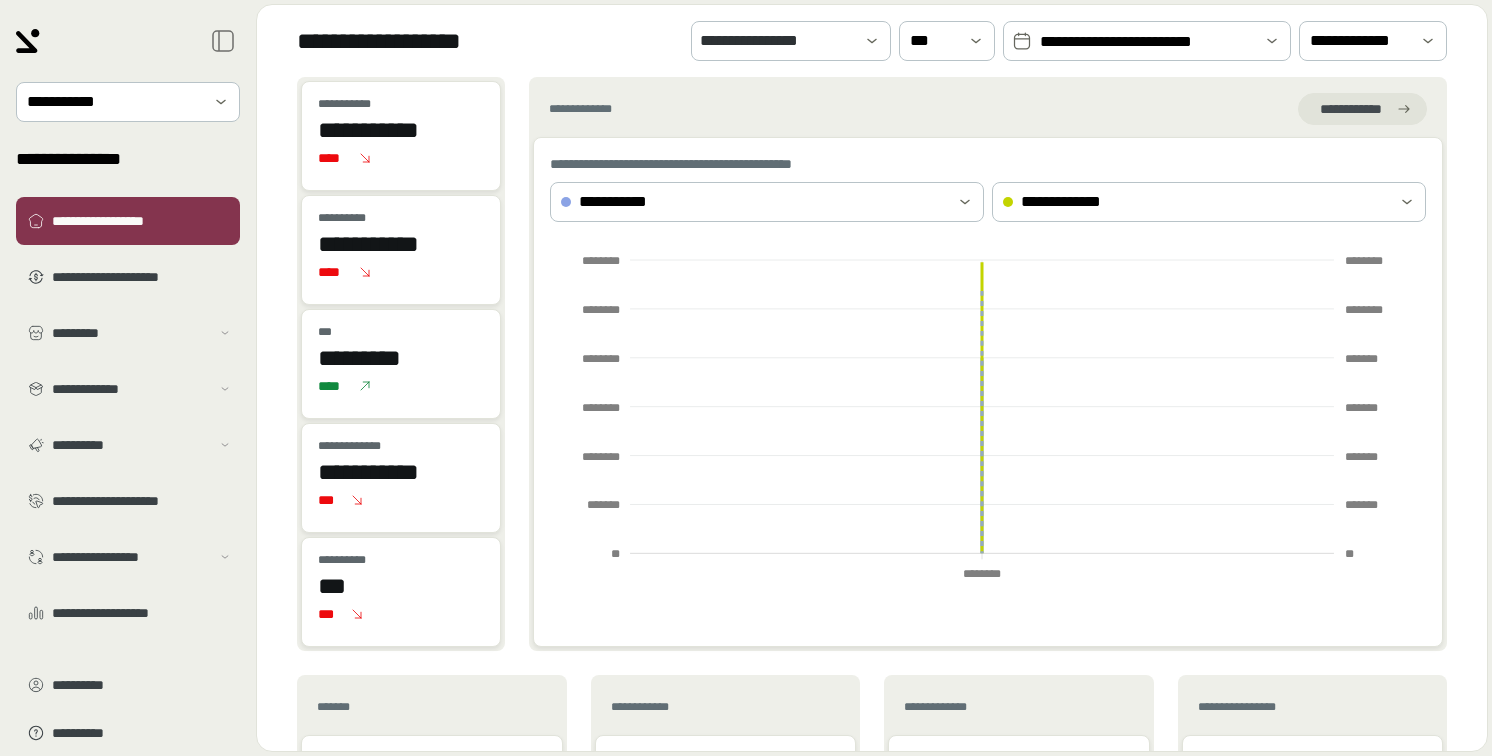 click on "**********" at bounding box center (1147, 42) 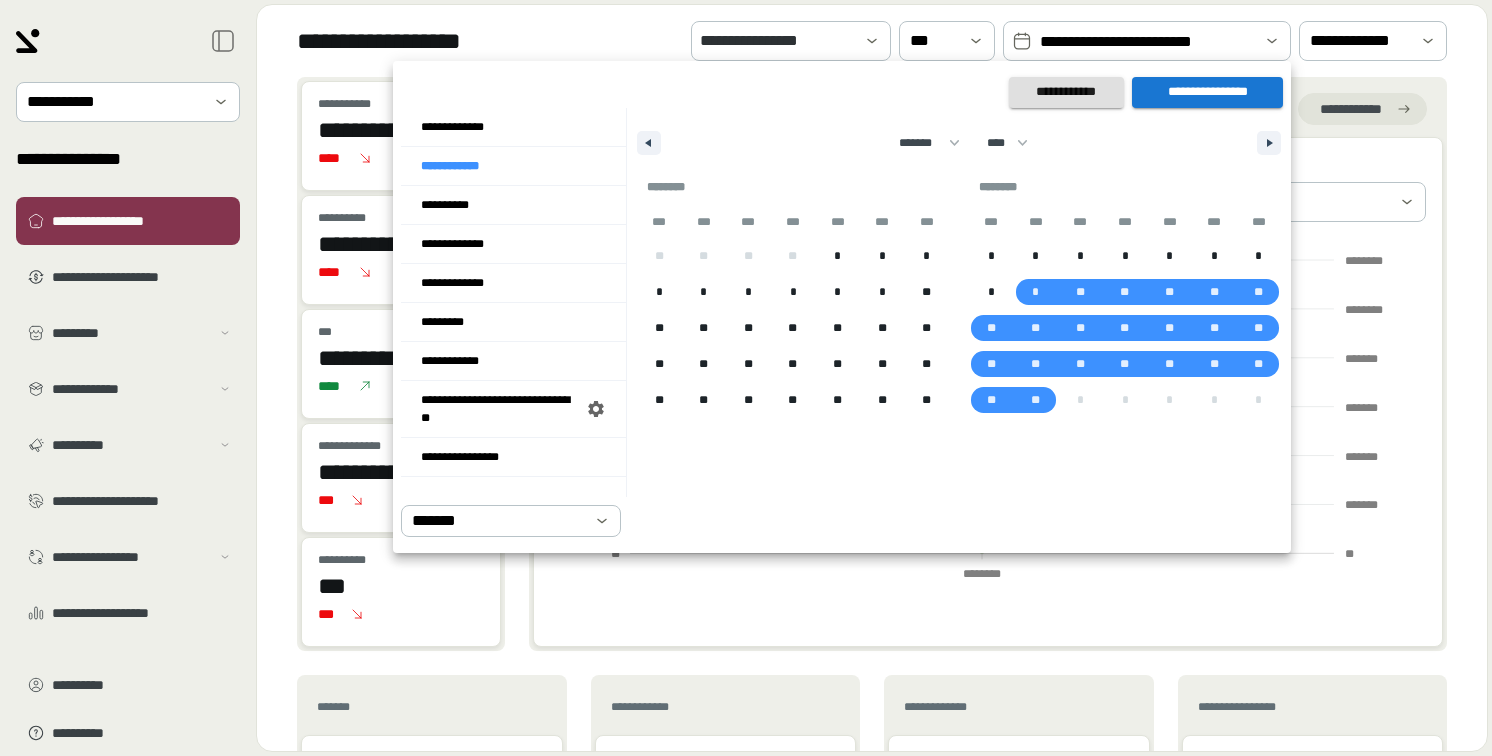 click on "**********" at bounding box center (842, 92) 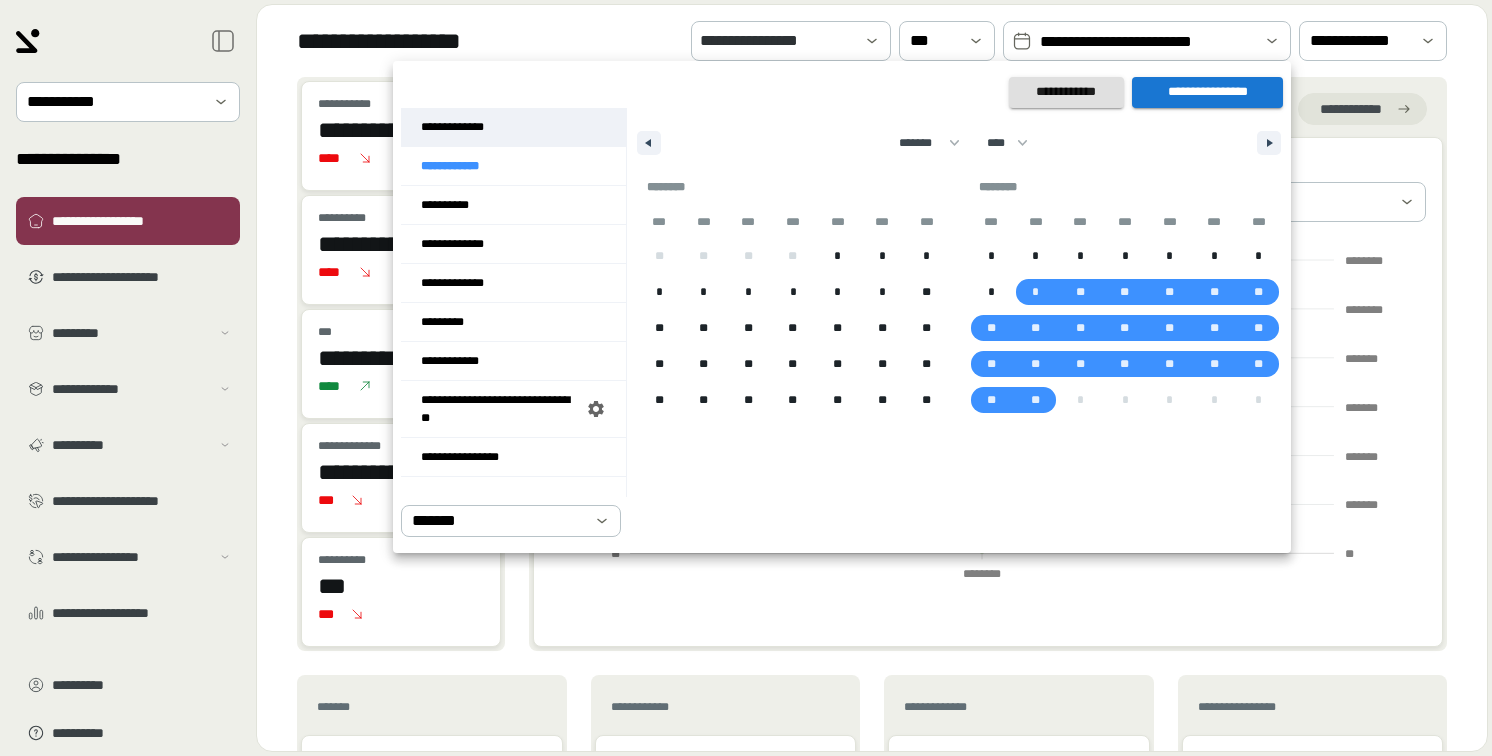 click on "**********" at bounding box center (513, 127) 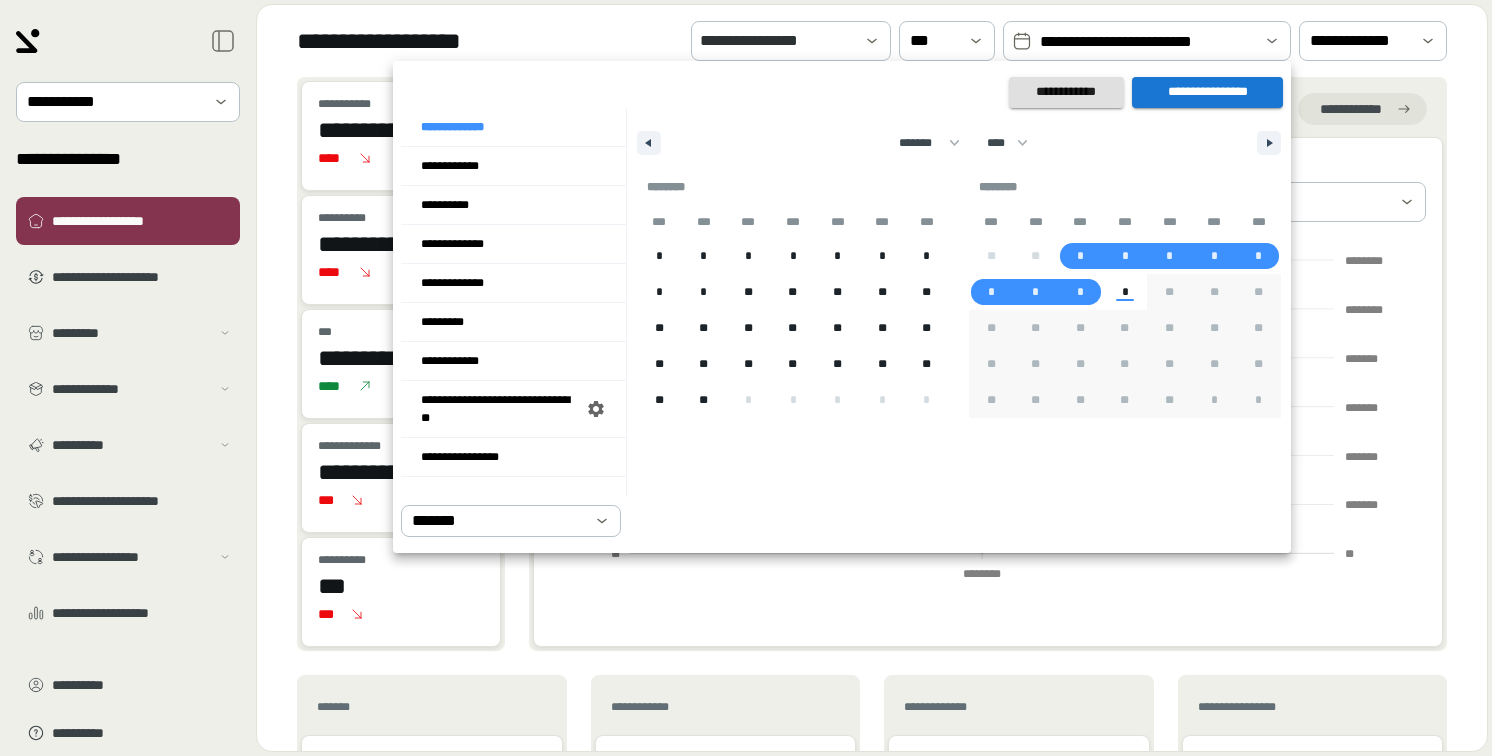 click on "**********" at bounding box center [1207, 92] 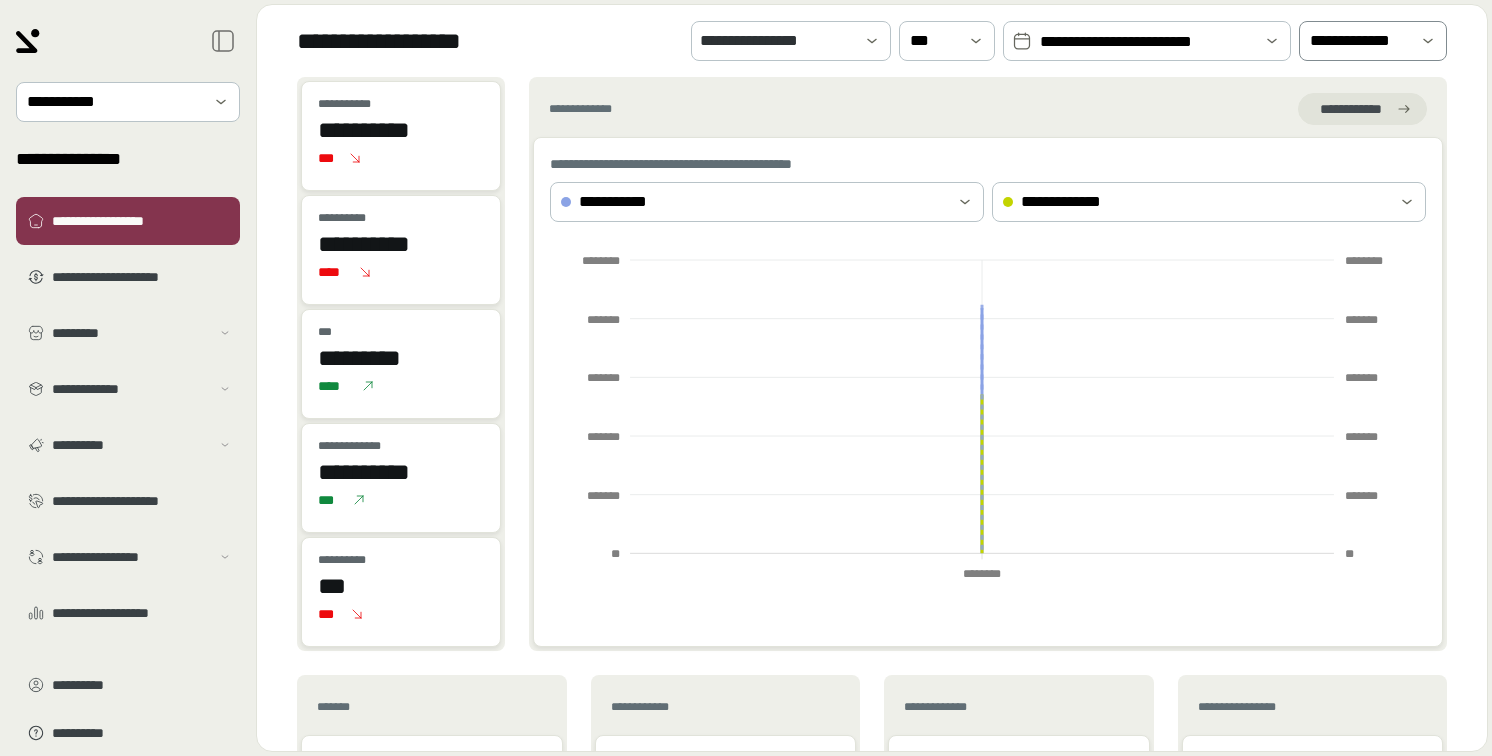 click on "**********" at bounding box center [1359, 41] 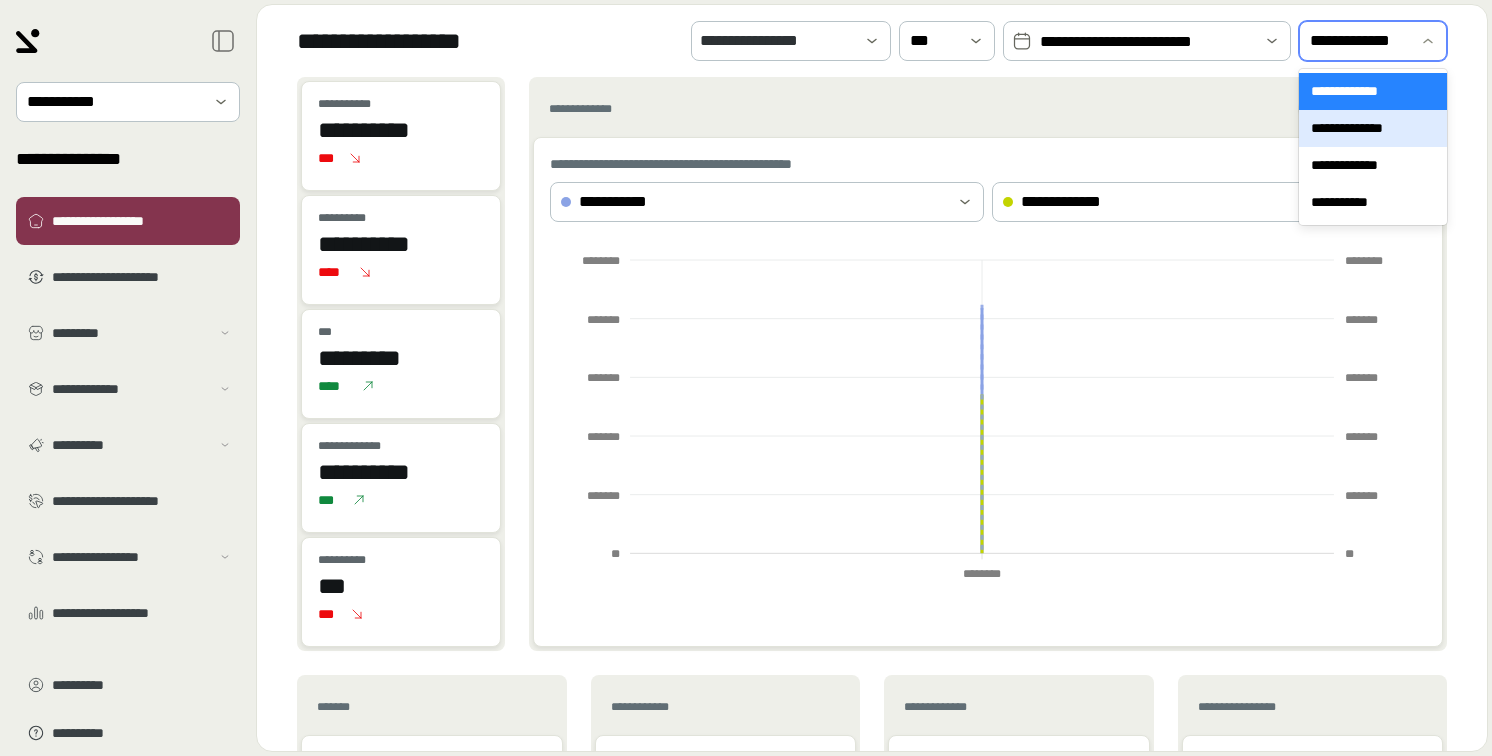click on "**********" at bounding box center (1373, 128) 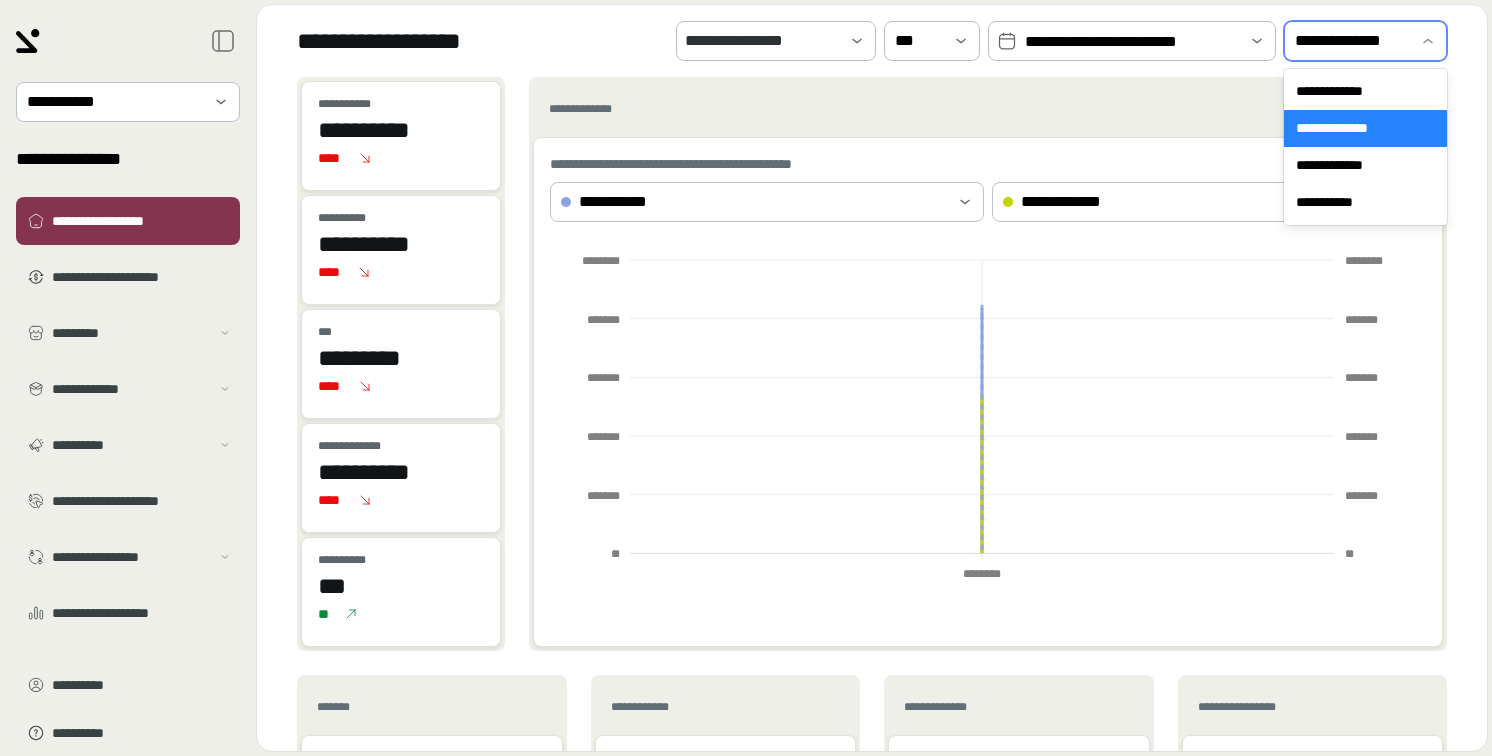 click on "**********" at bounding box center (1351, 41) 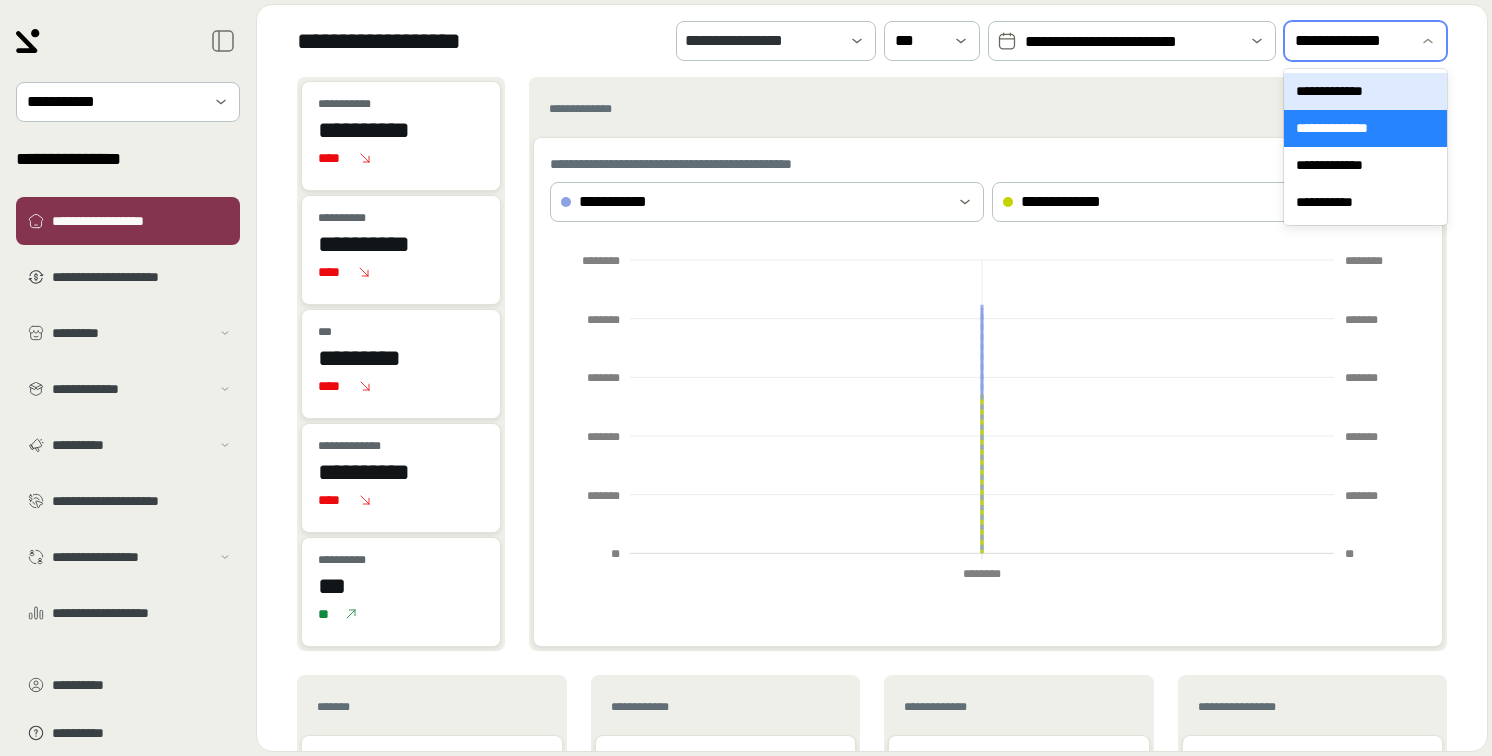 click on "**********" at bounding box center [1365, 91] 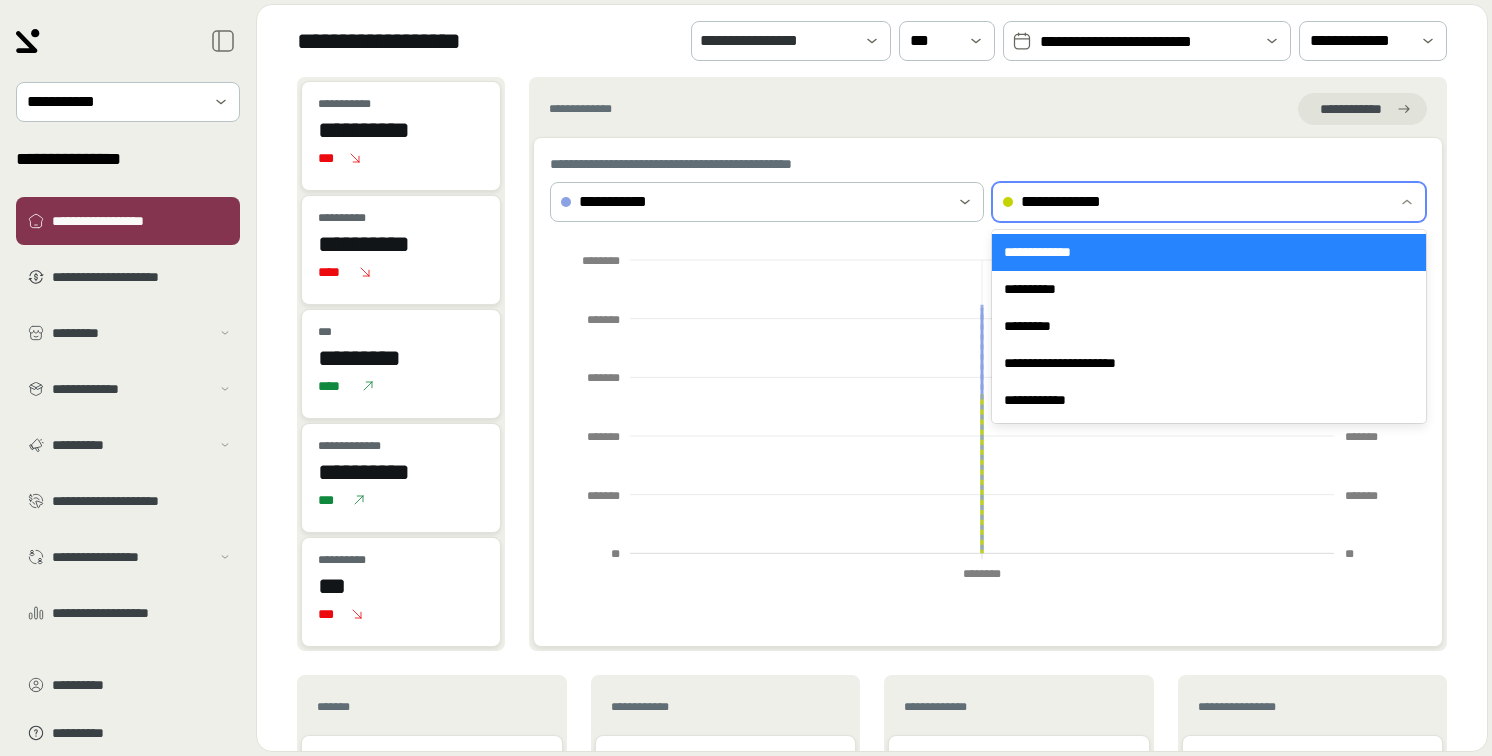 click on "**********" at bounding box center [1195, 202] 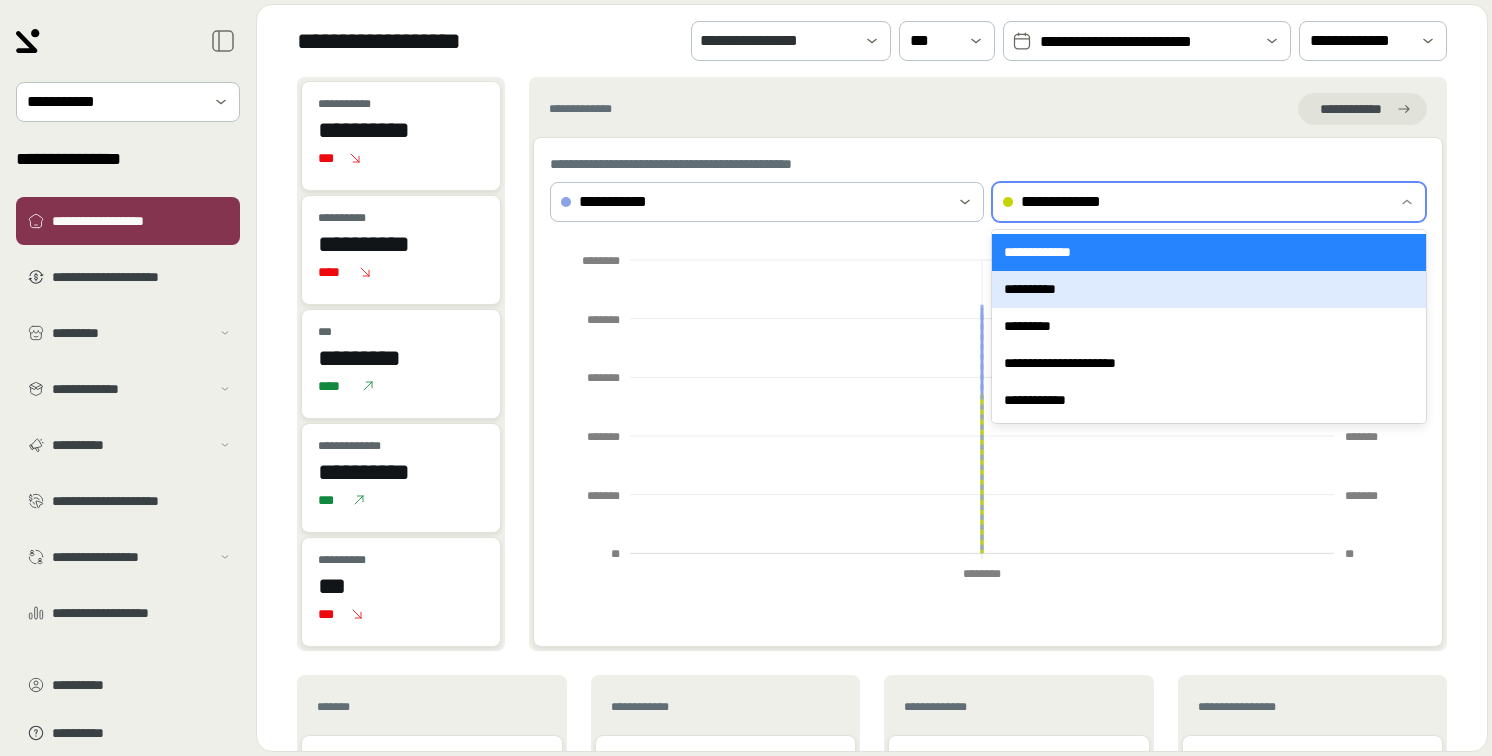 click on "**********" at bounding box center (1209, 289) 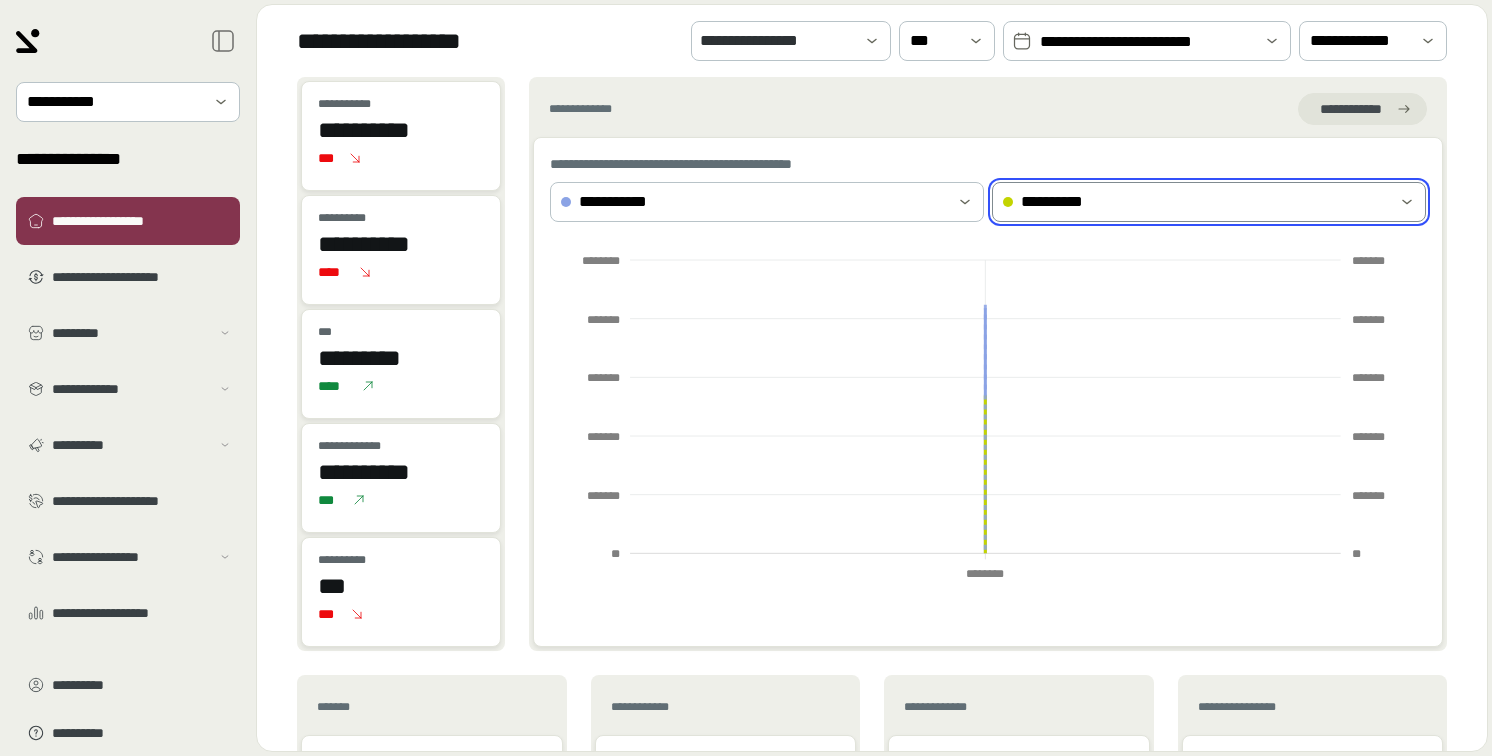click on "**********" at bounding box center [1147, 42] 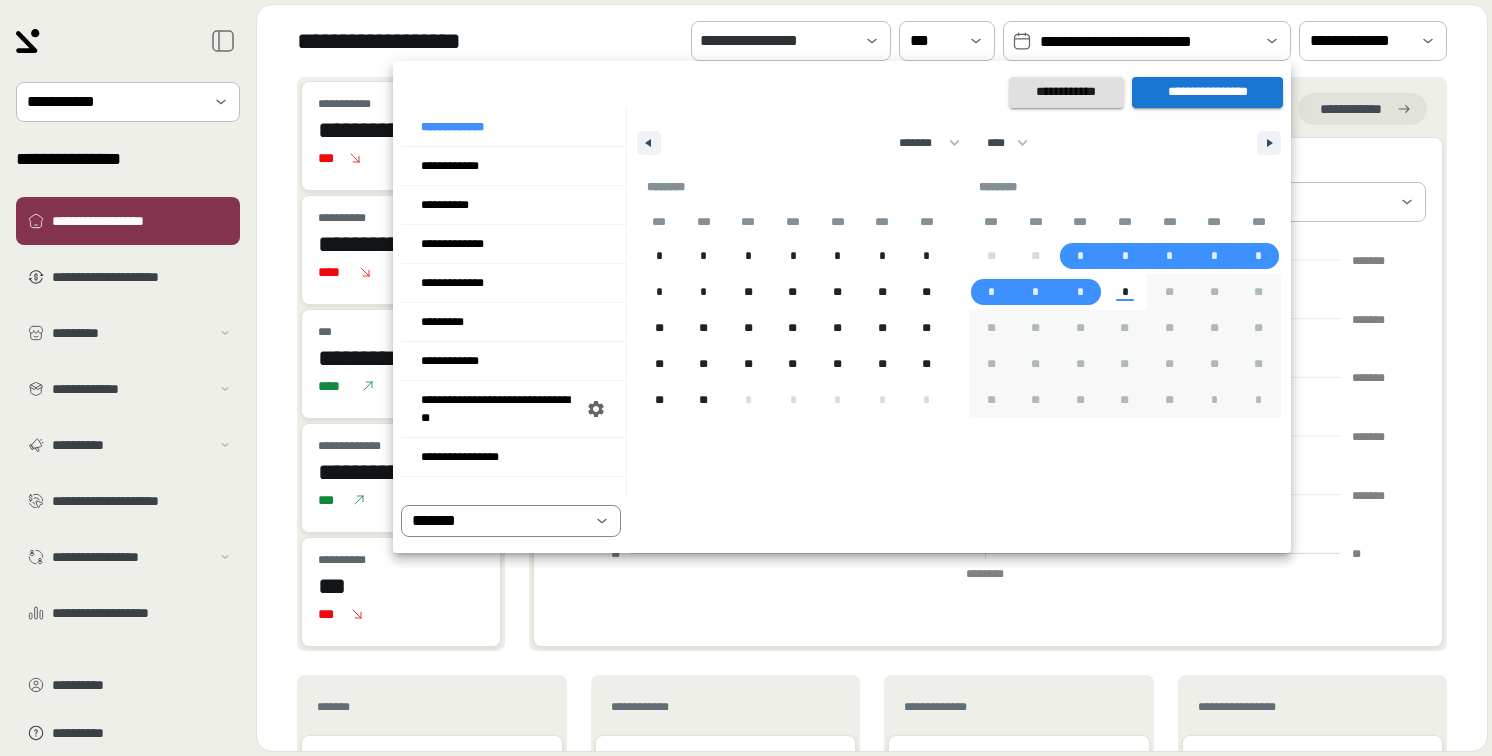 click on "*******" at bounding box center (497, 521) 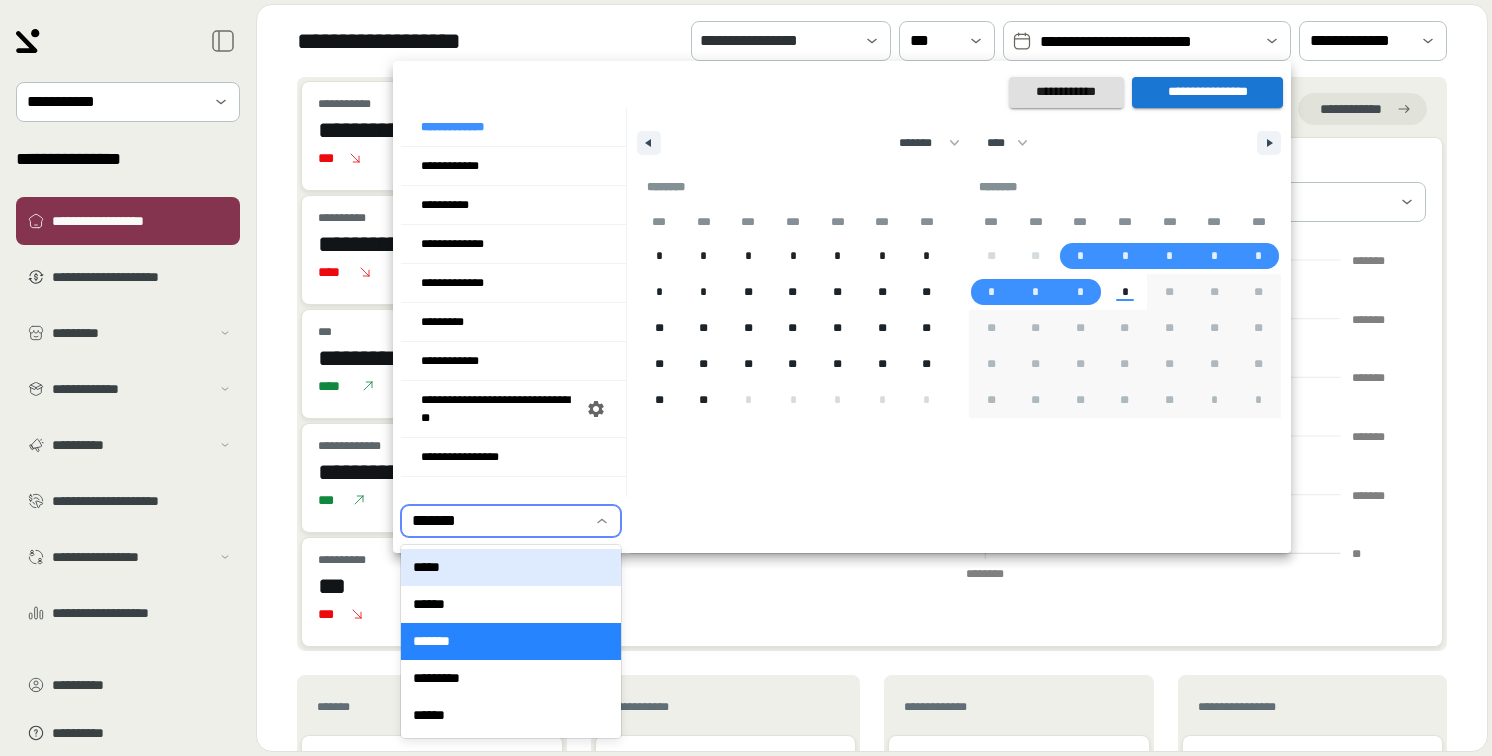 click on "*****" at bounding box center (511, 567) 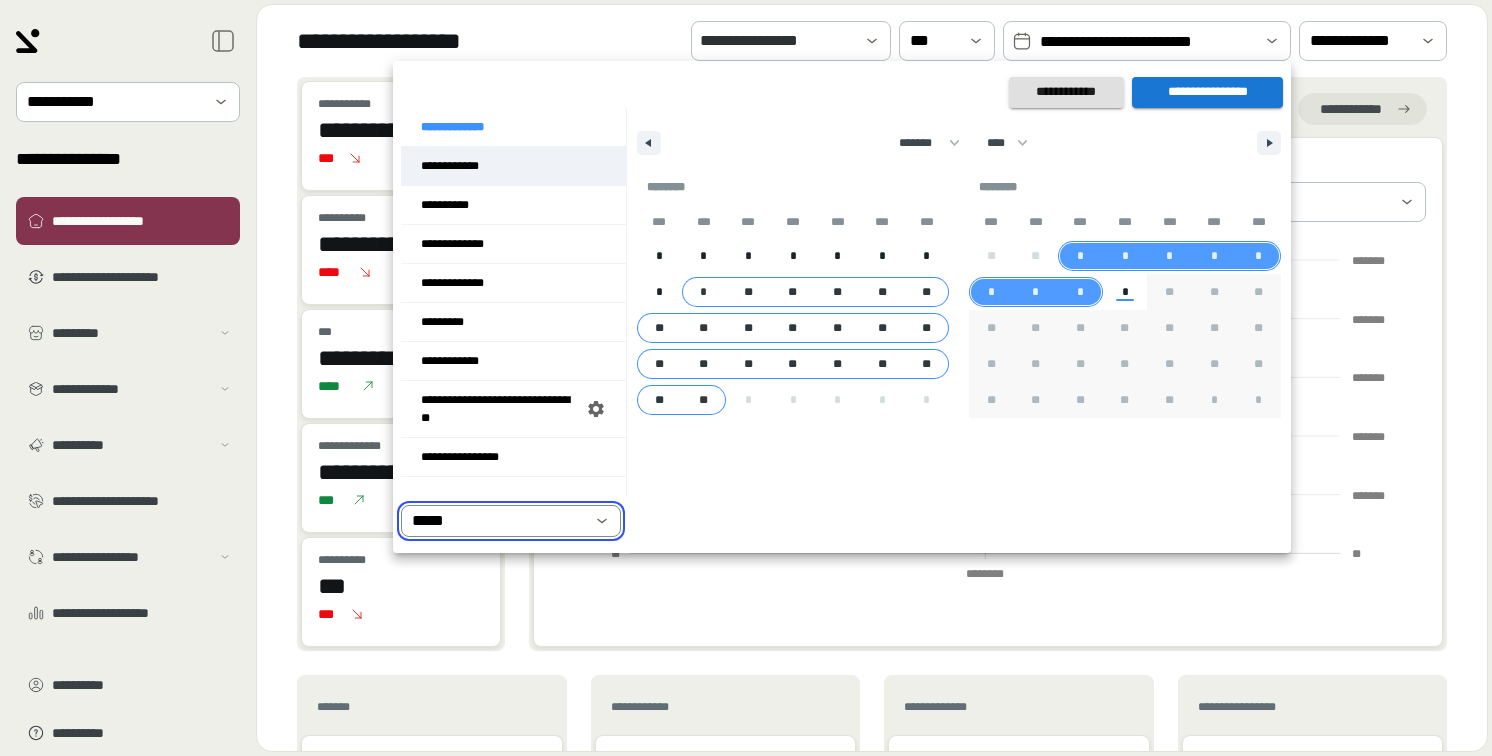 click on "**********" at bounding box center (513, 166) 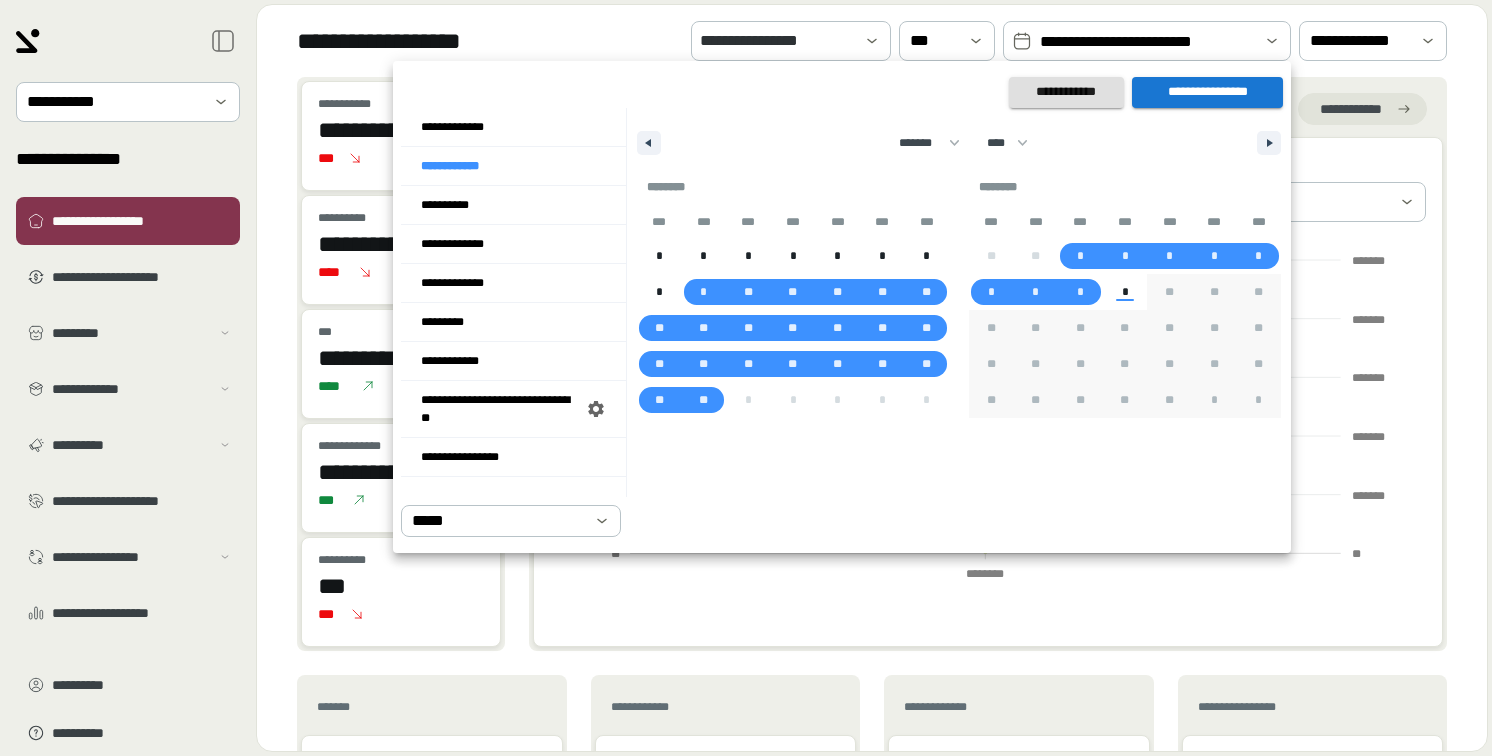 click on "**********" at bounding box center [1207, 92] 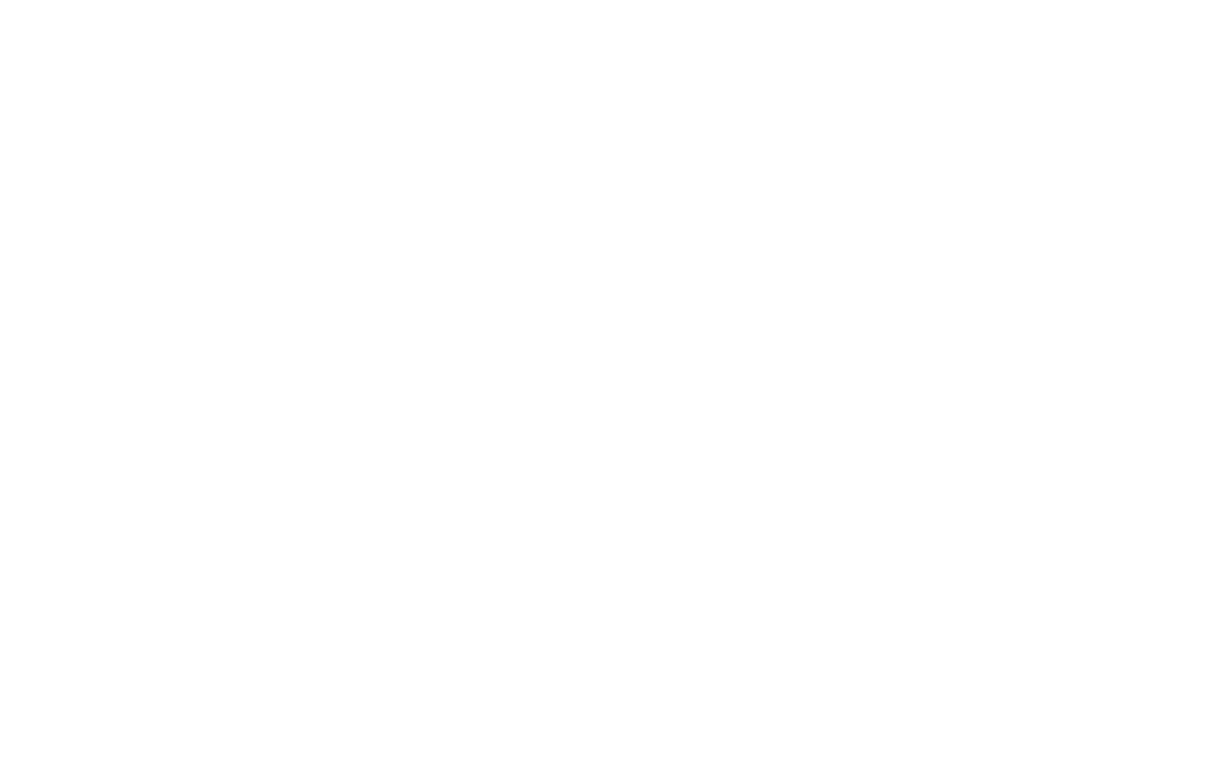 scroll, scrollTop: 0, scrollLeft: 0, axis: both 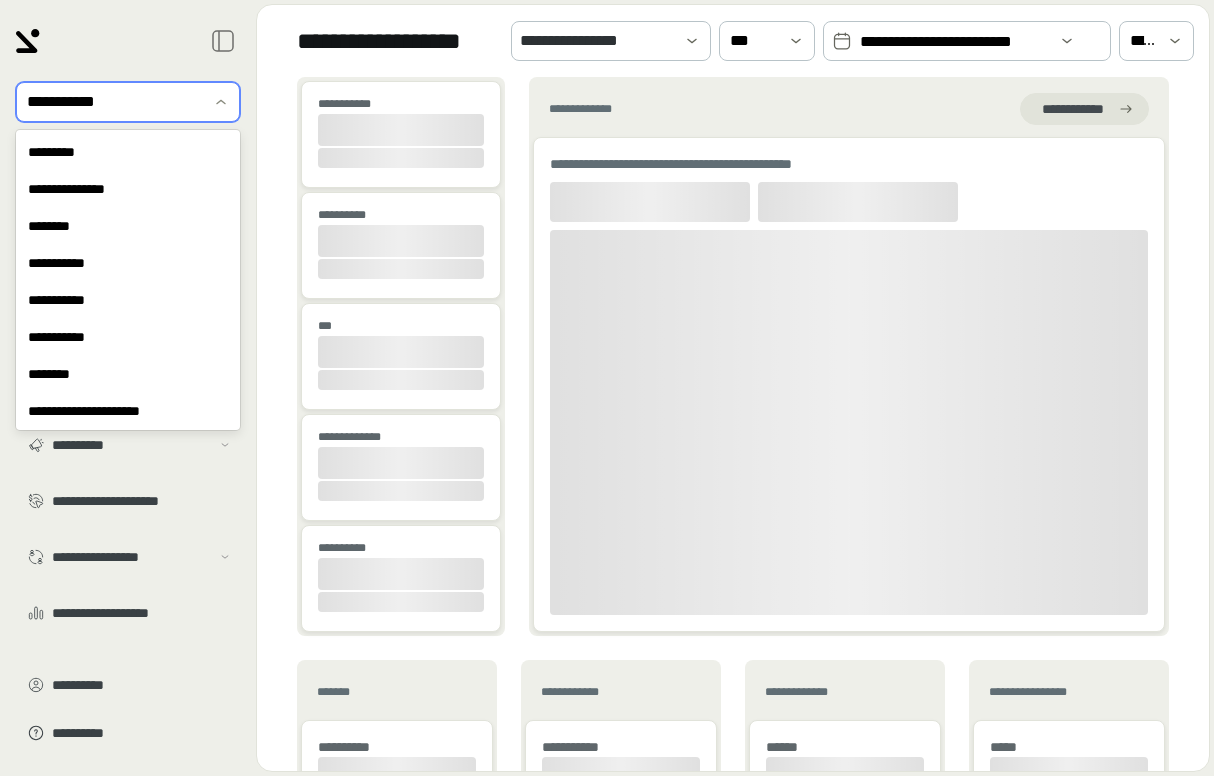 click at bounding box center [114, 102] 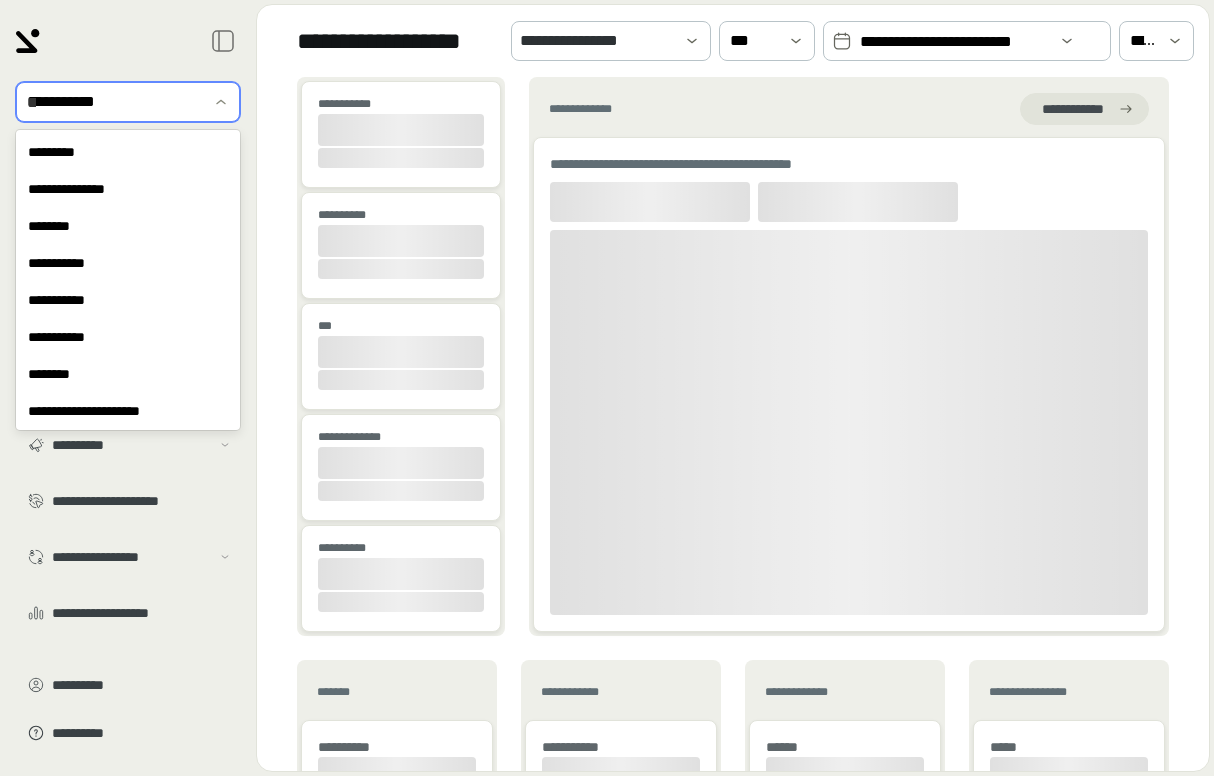 scroll, scrollTop: 271, scrollLeft: 0, axis: vertical 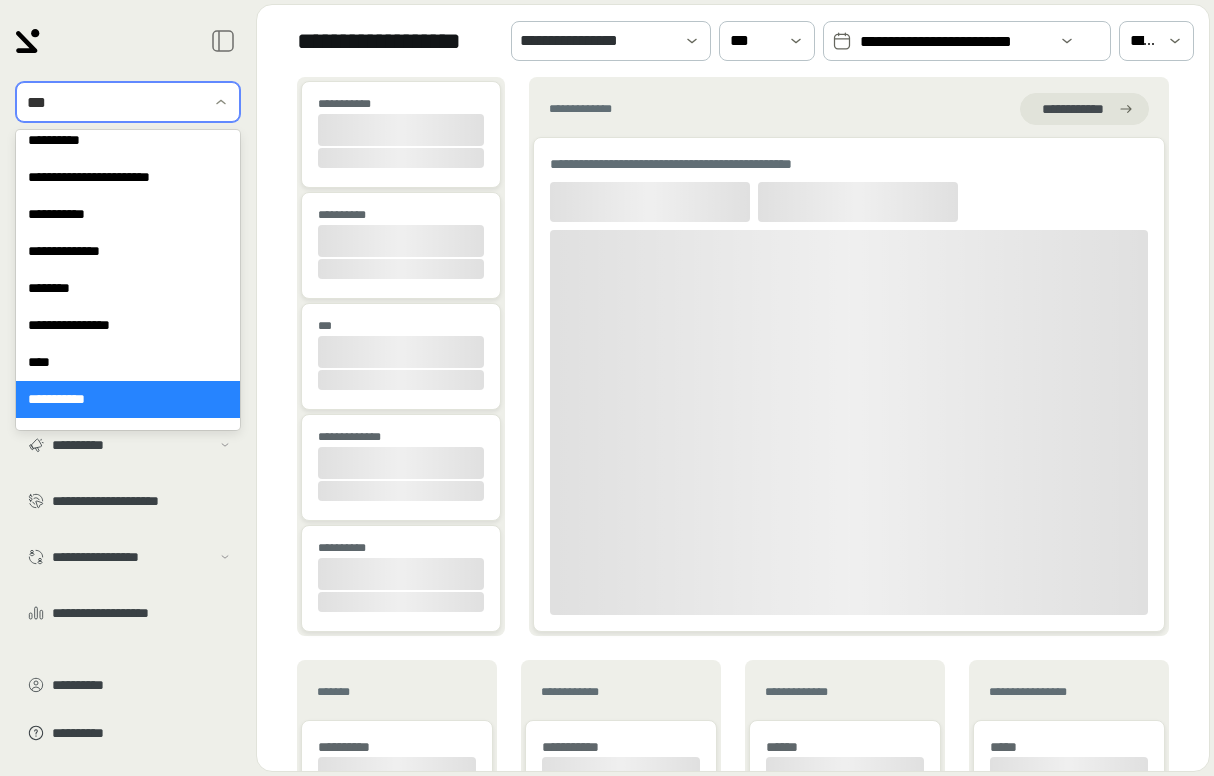 type on "****" 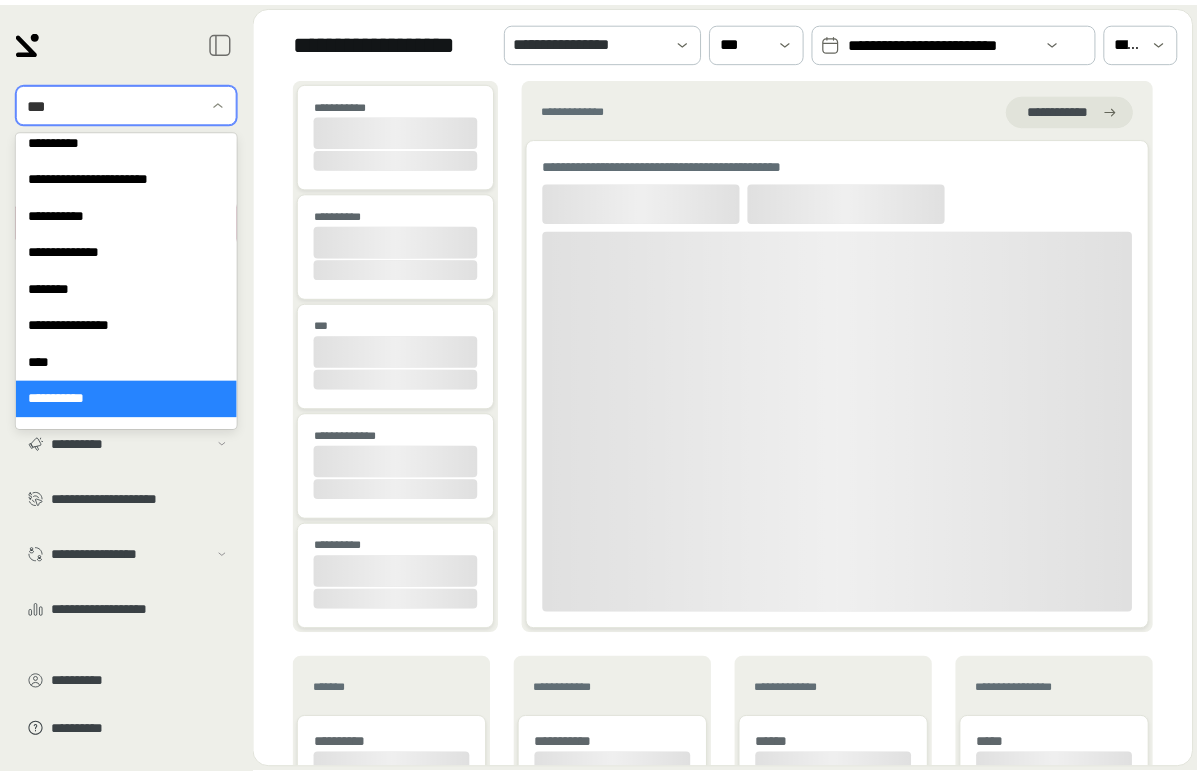 scroll, scrollTop: 0, scrollLeft: 0, axis: both 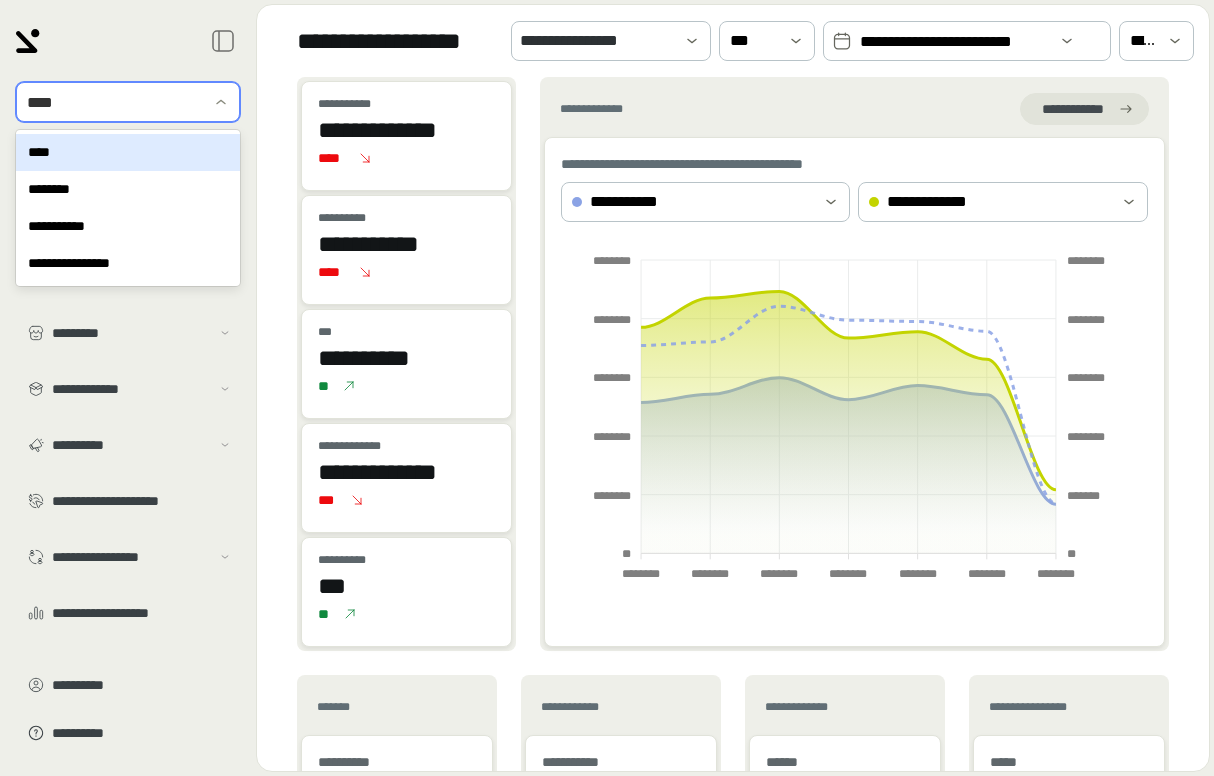 type 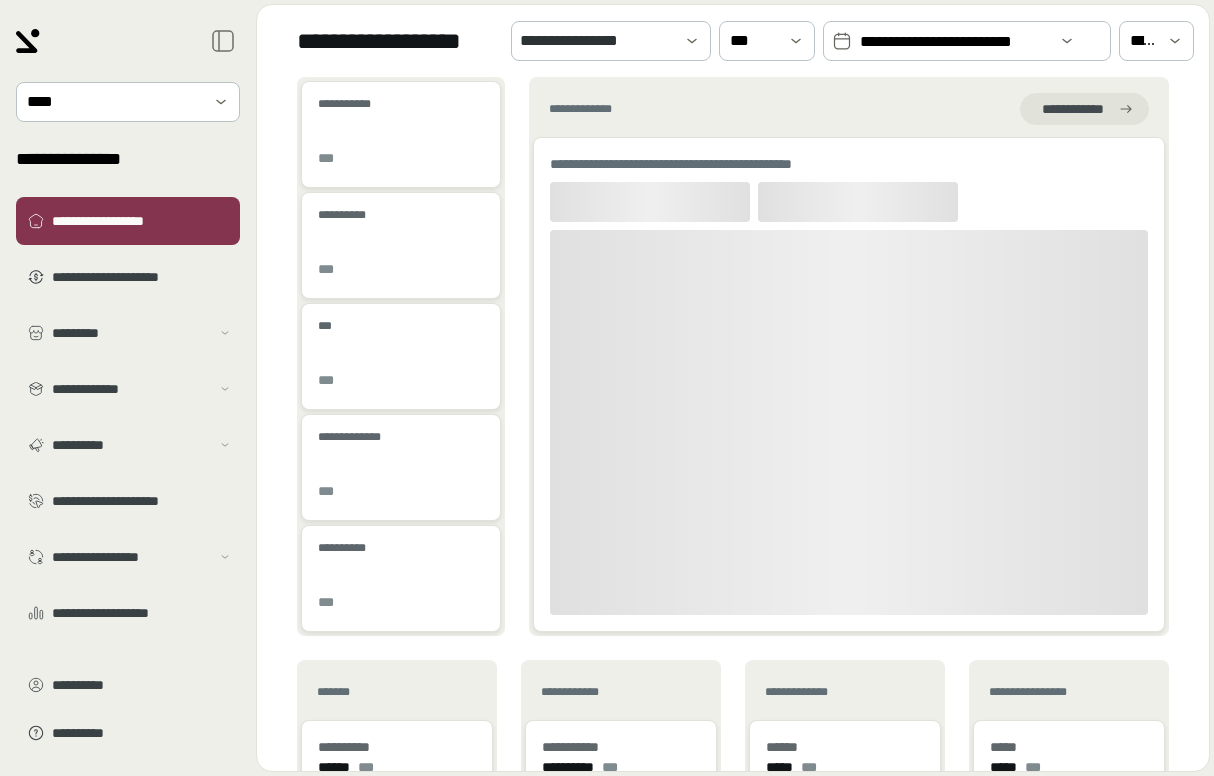 click on "**********" at bounding box center [954, 42] 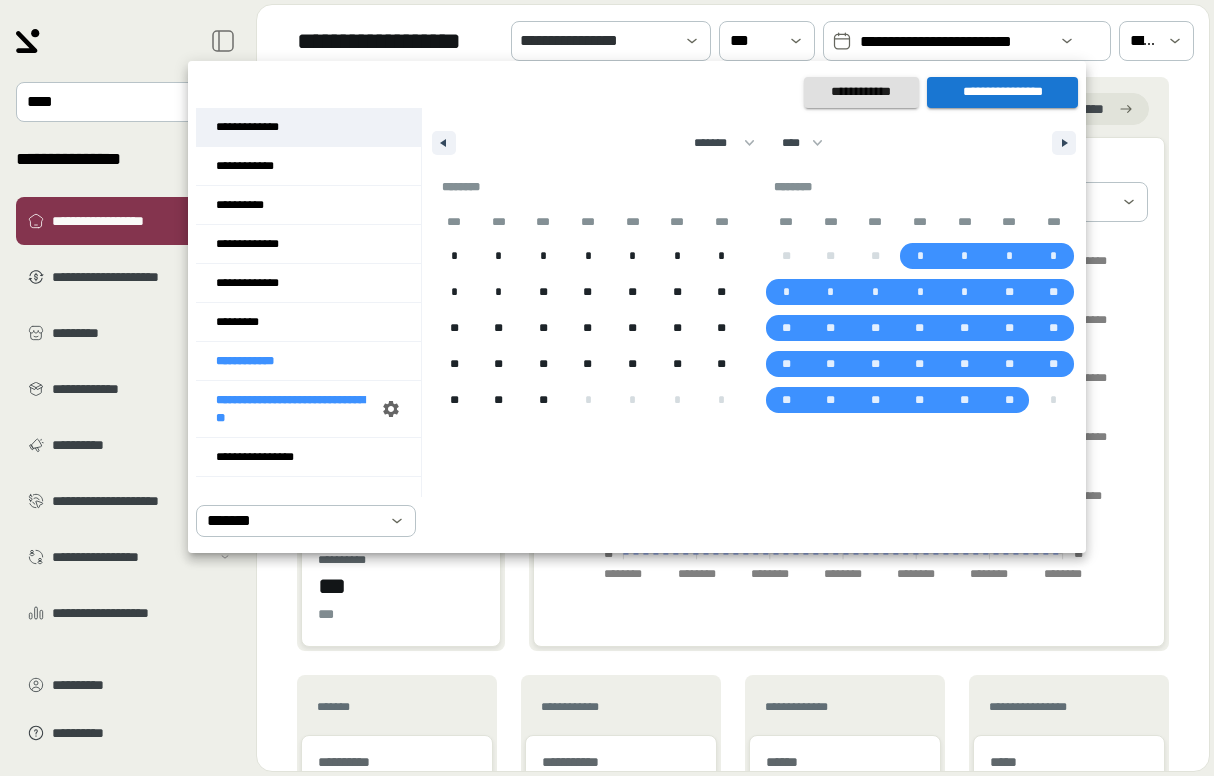 click on "**********" at bounding box center (308, 127) 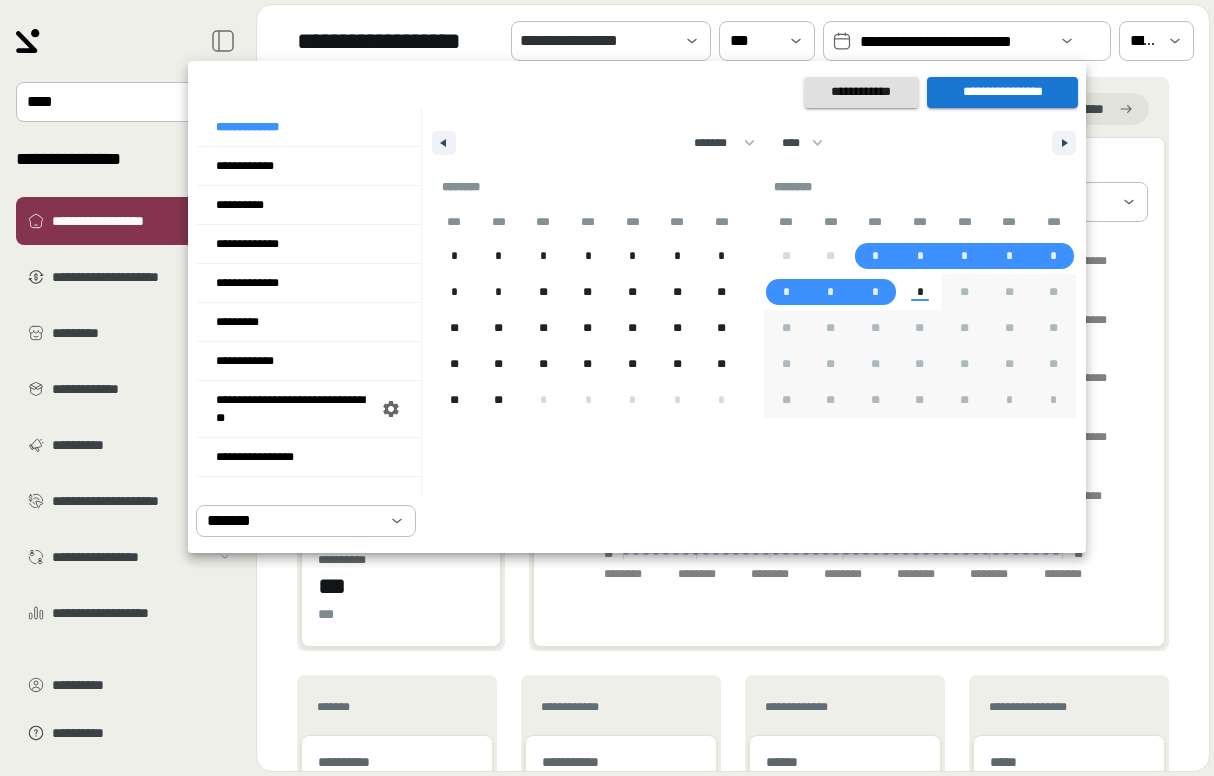 click on "**********" at bounding box center (1002, 92) 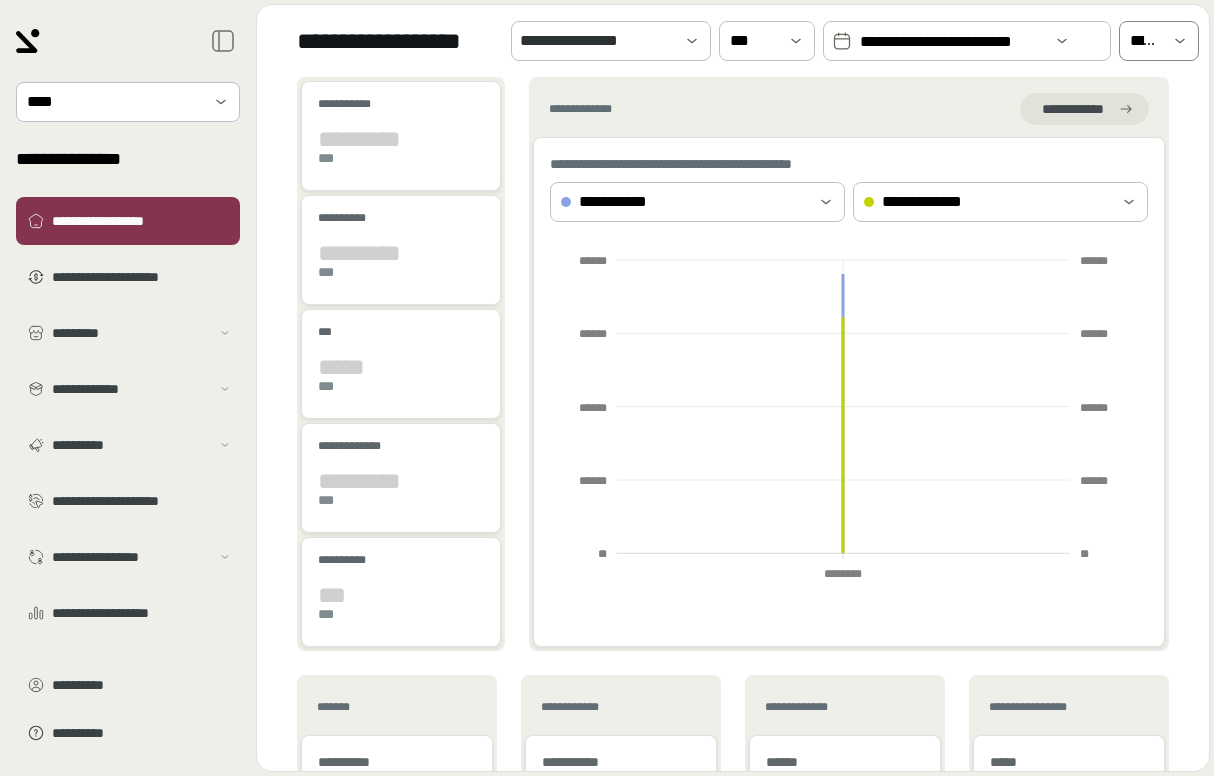 click on "**********" at bounding box center (1159, 41) 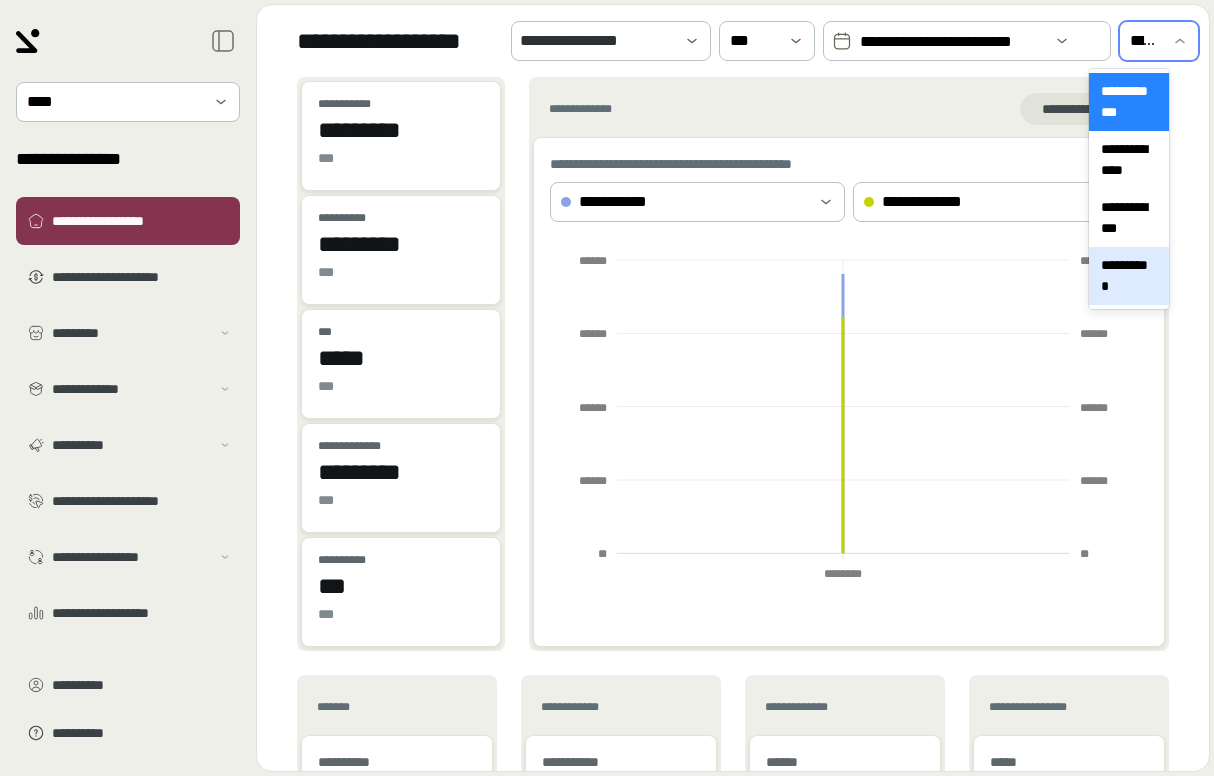 click on "**********" at bounding box center [1129, 276] 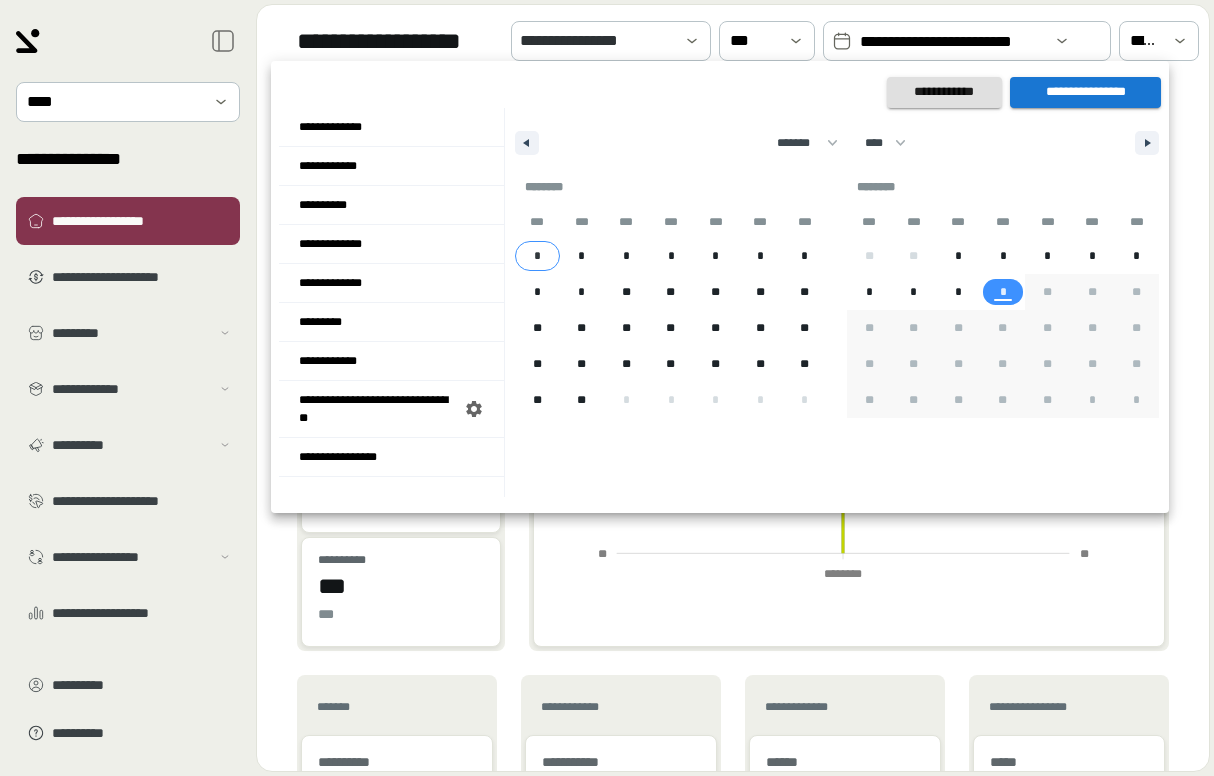 click on "*" at bounding box center [537, 256] 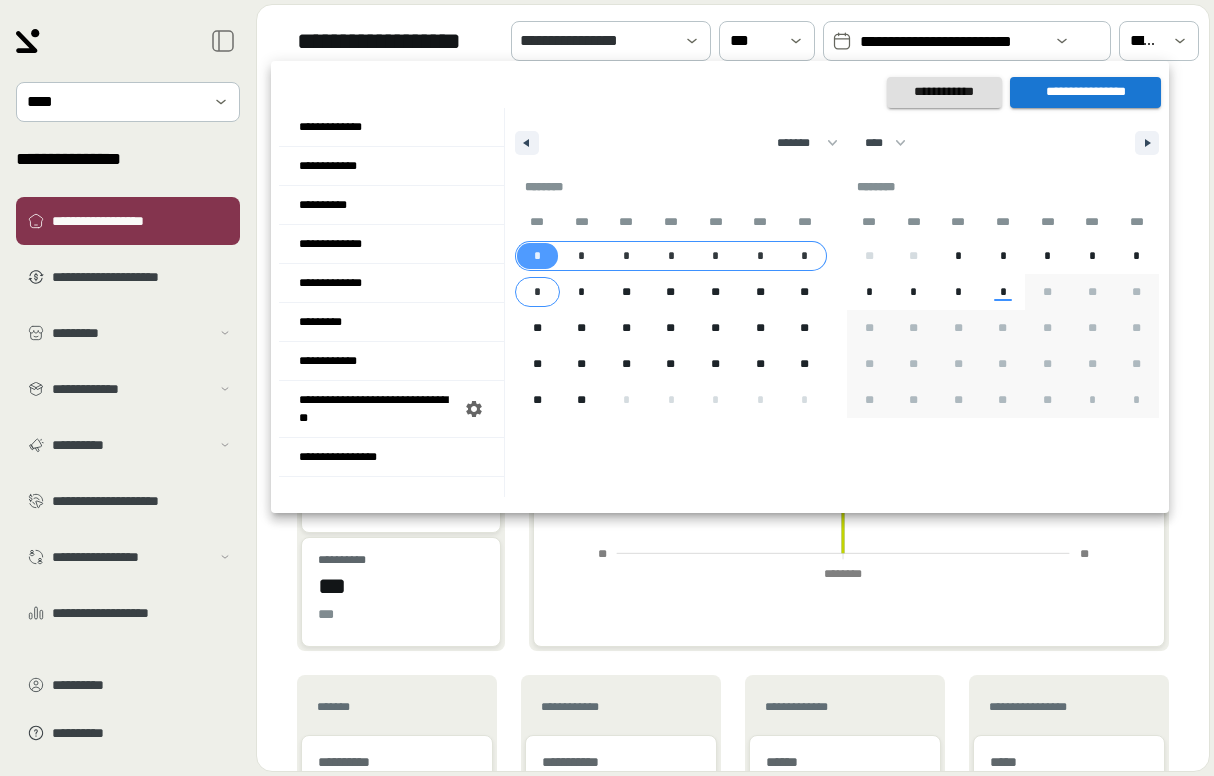 click on "*" at bounding box center [537, 292] 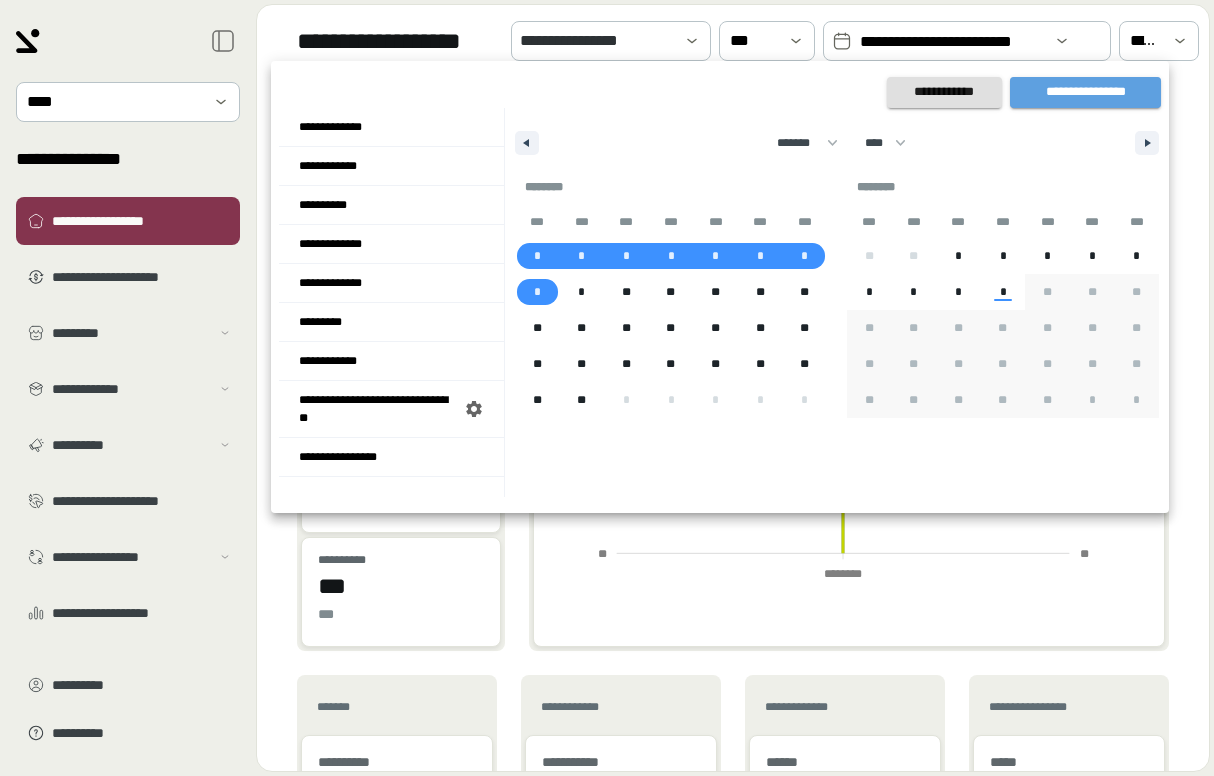 click on "**********" at bounding box center (1085, 92) 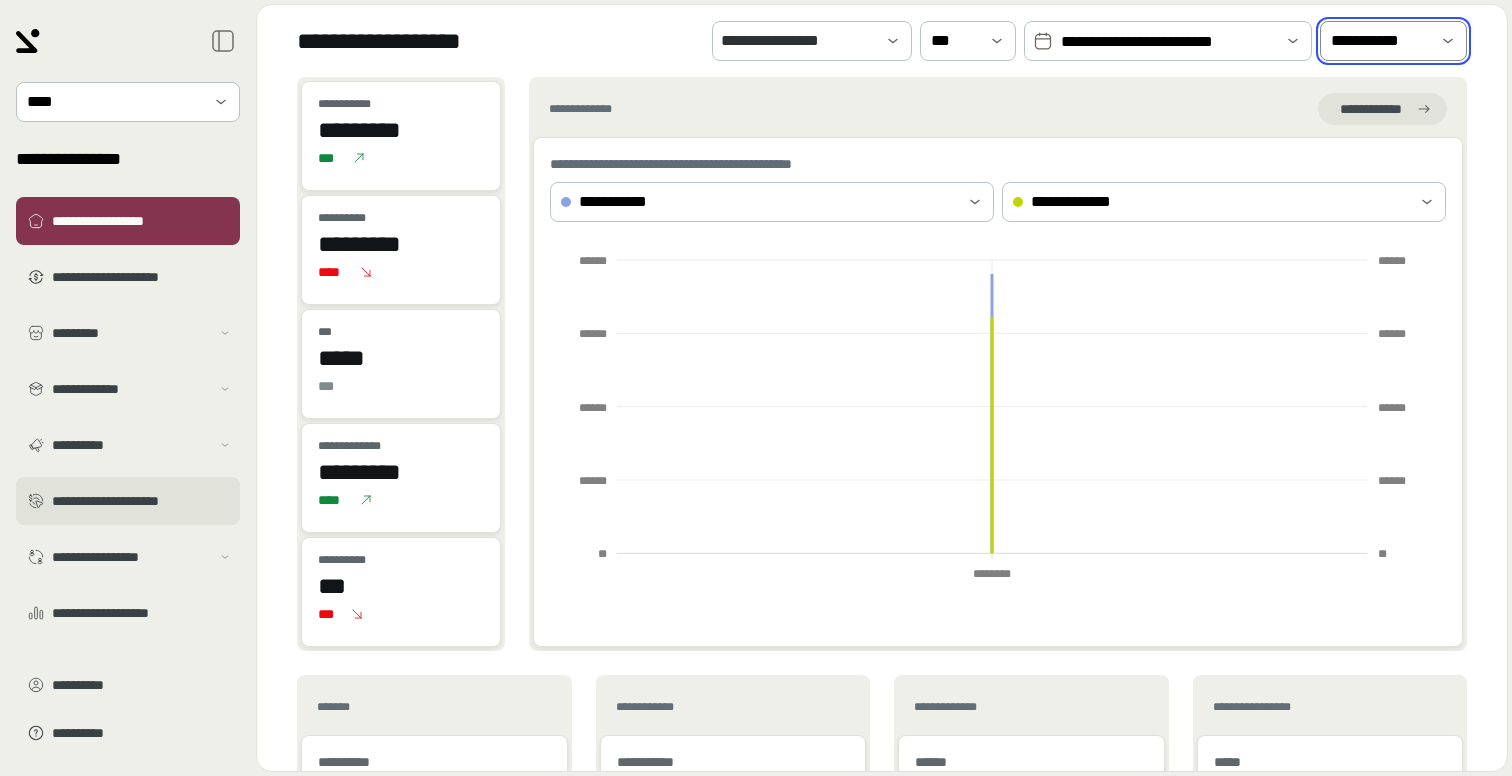 click on "**********" at bounding box center (128, 501) 